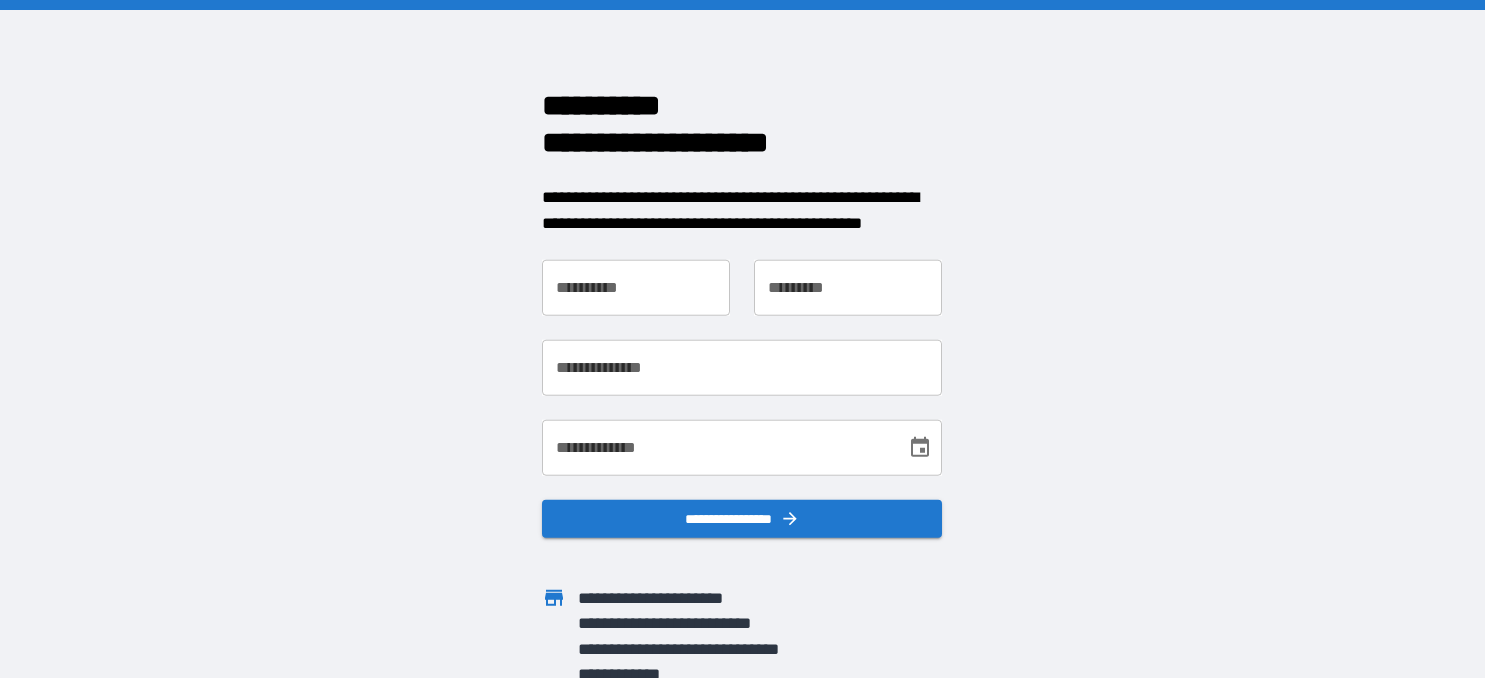 scroll, scrollTop: 0, scrollLeft: 0, axis: both 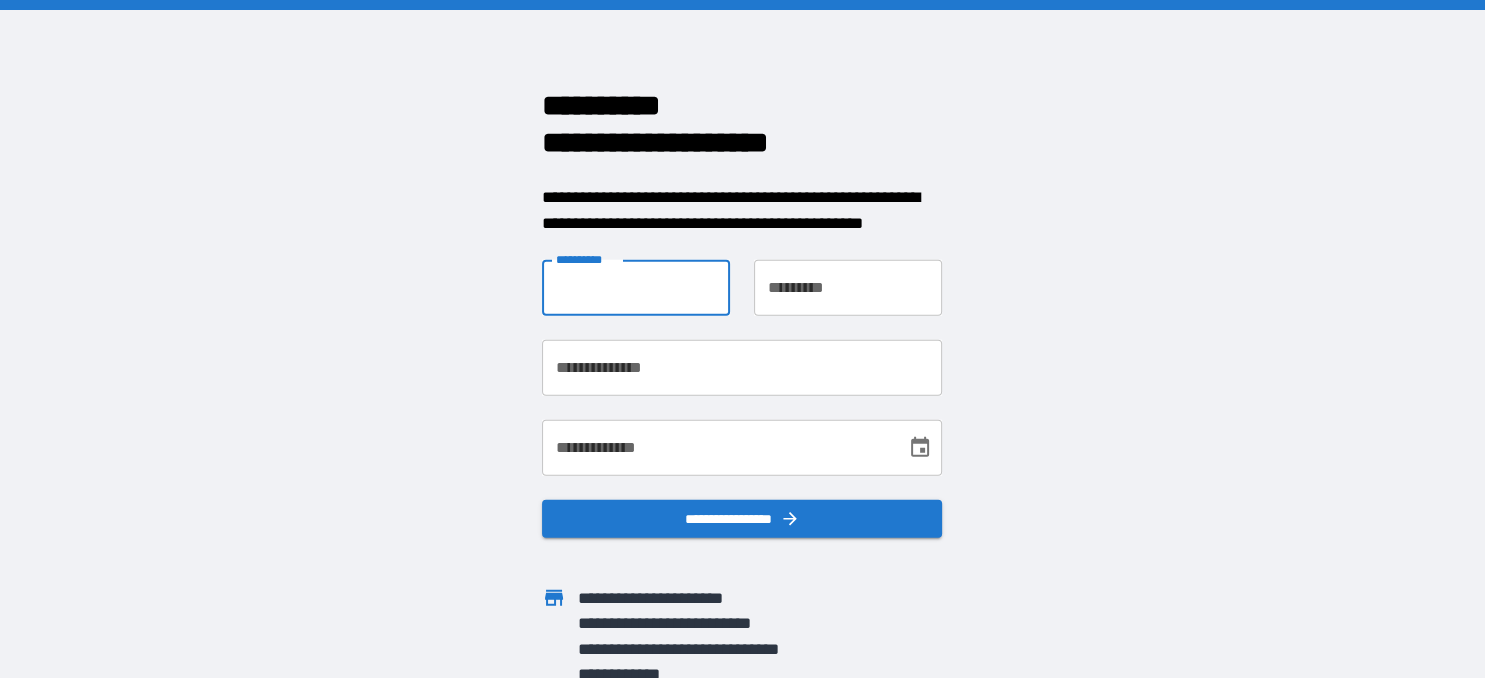 click on "**********" at bounding box center [636, 288] 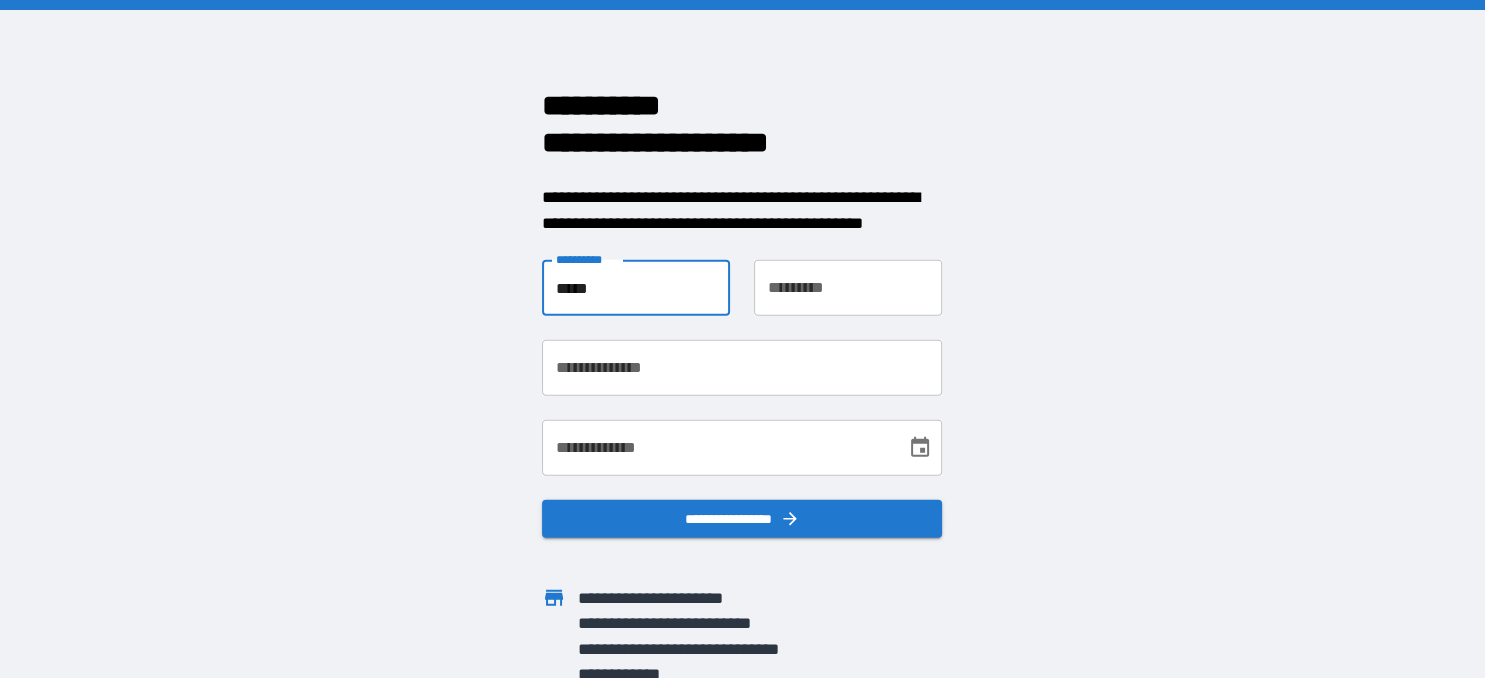 type on "*****" 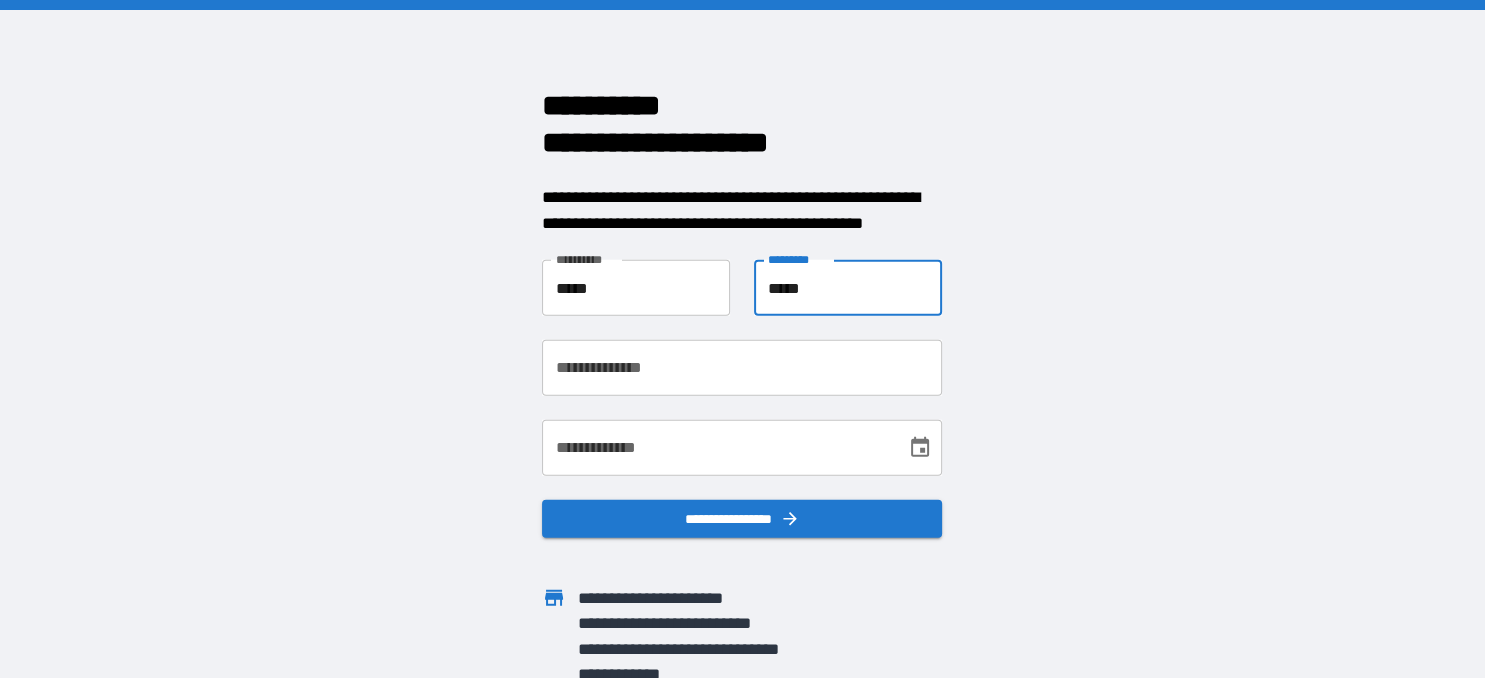 type on "*****" 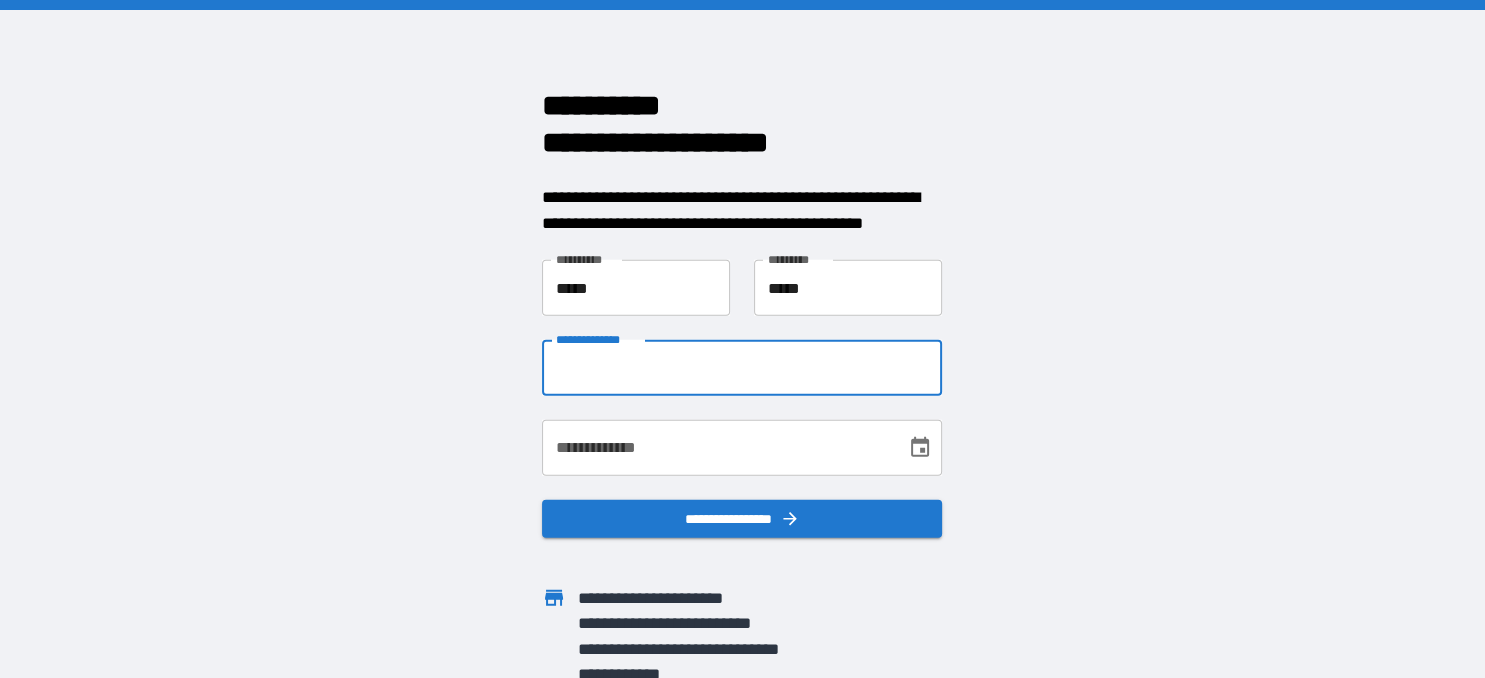 click on "**********" at bounding box center (742, 368) 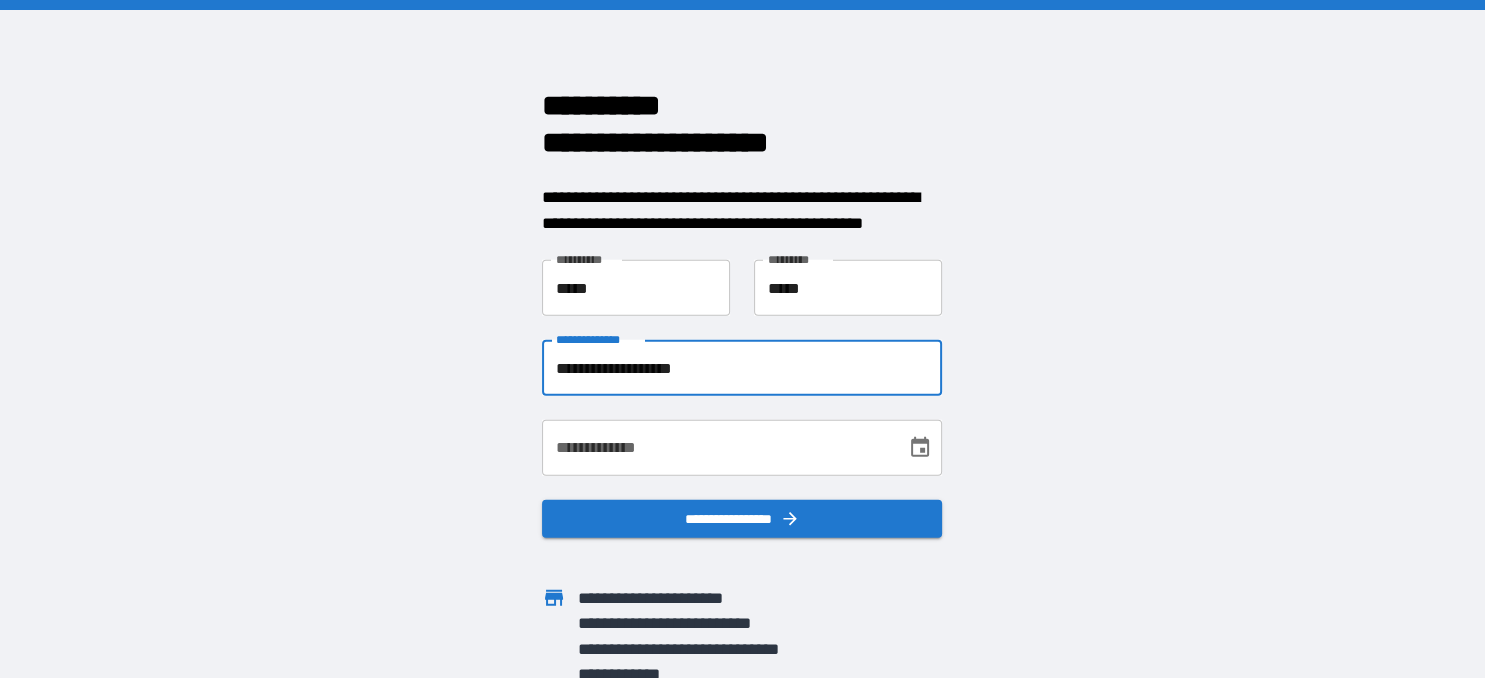 type on "**********" 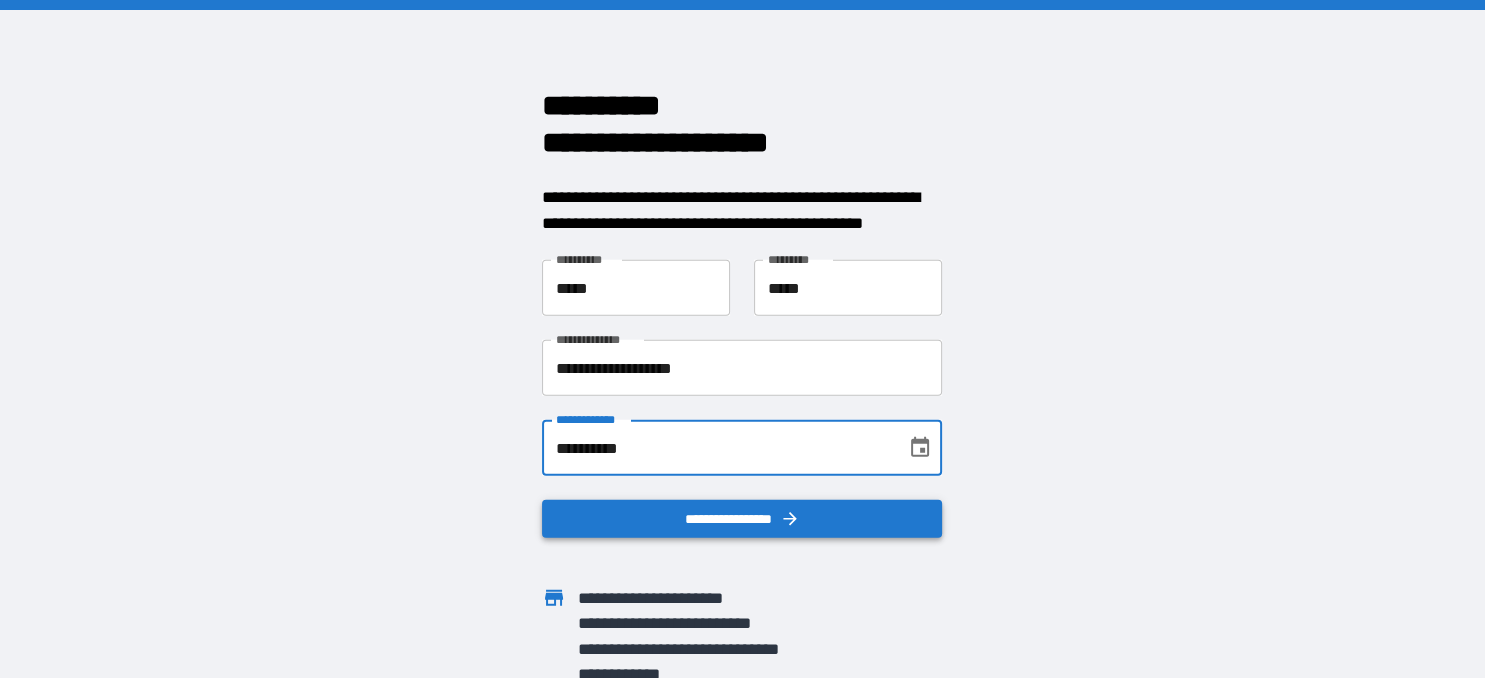 type on "**********" 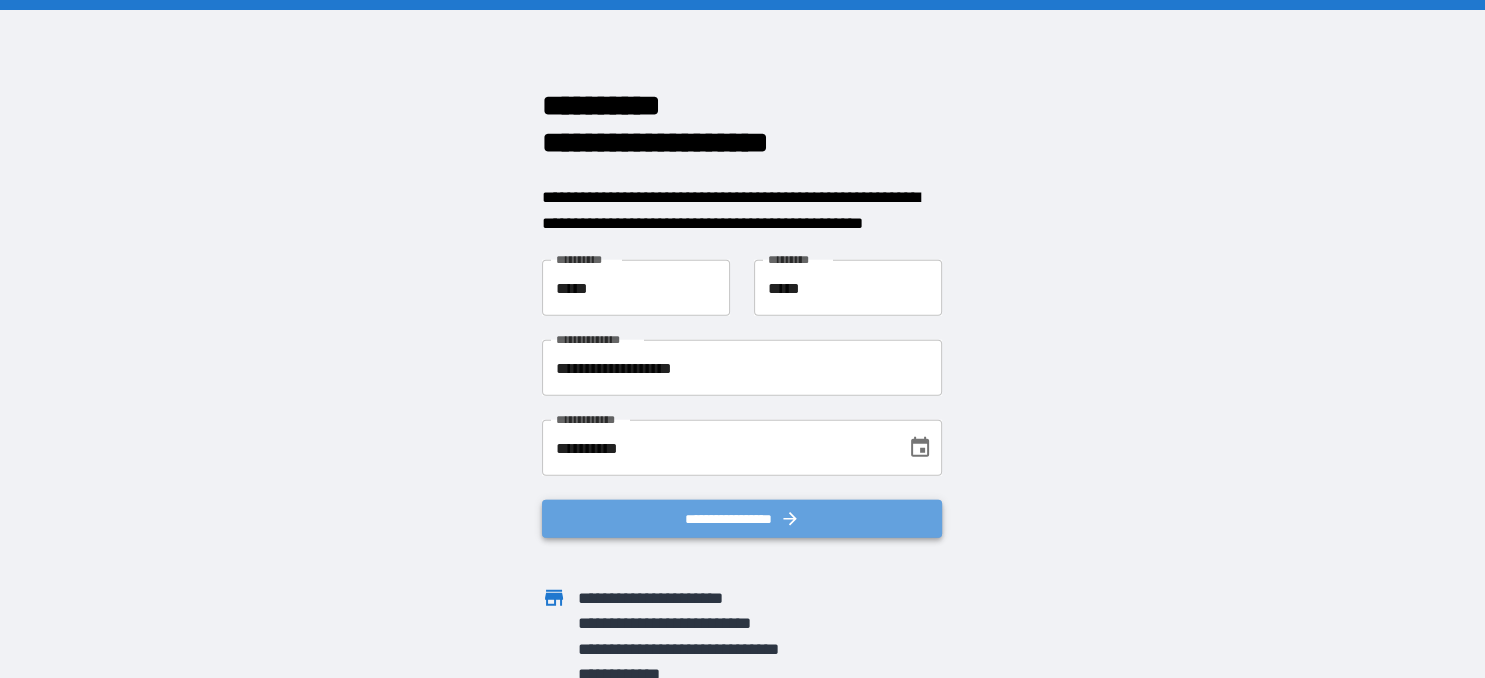 click 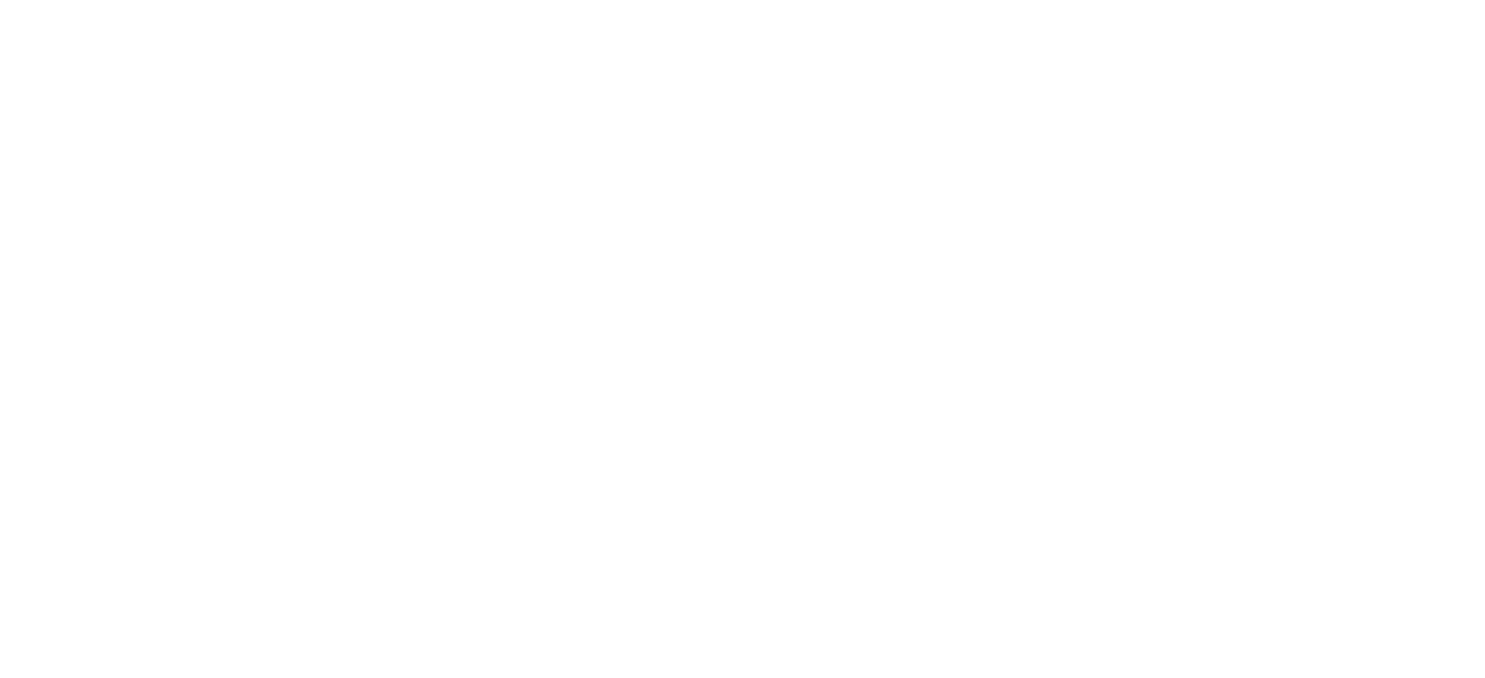 scroll, scrollTop: 0, scrollLeft: 0, axis: both 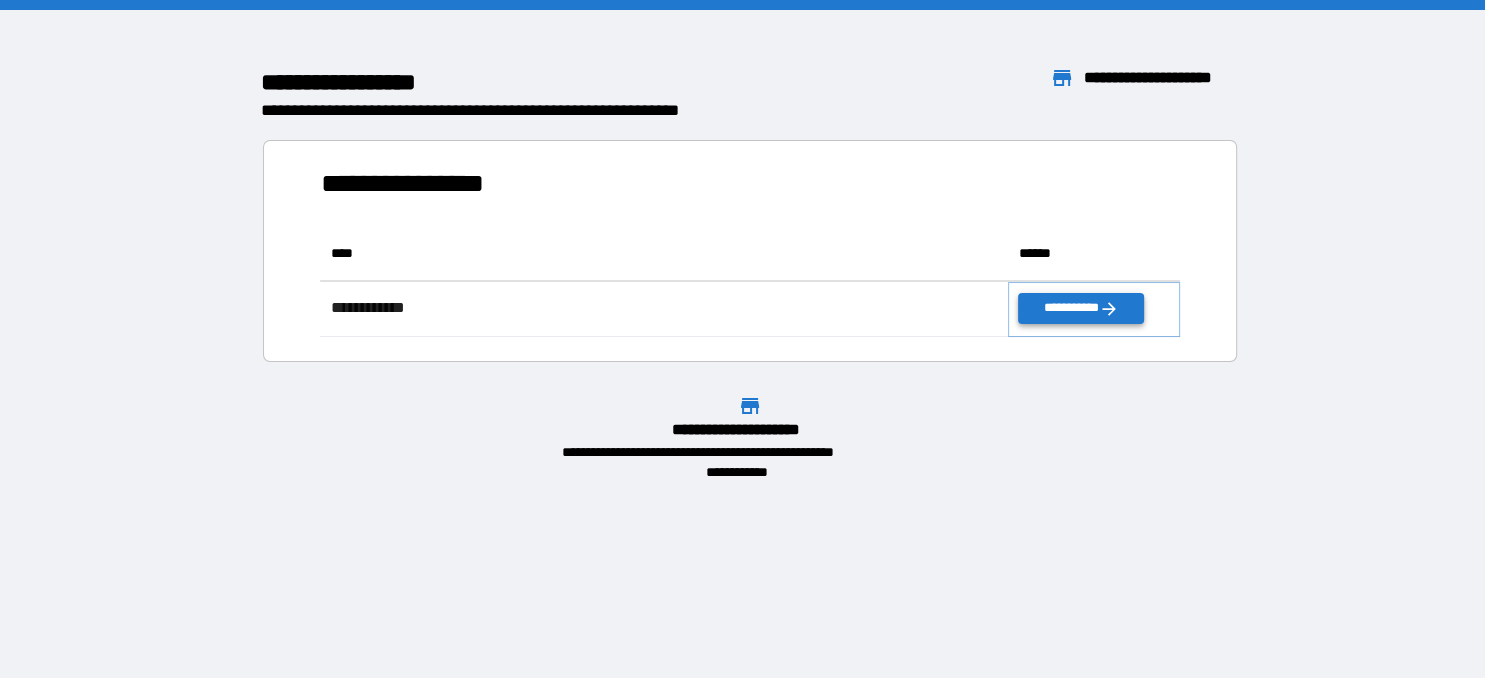 click on "**********" at bounding box center [1081, 308] 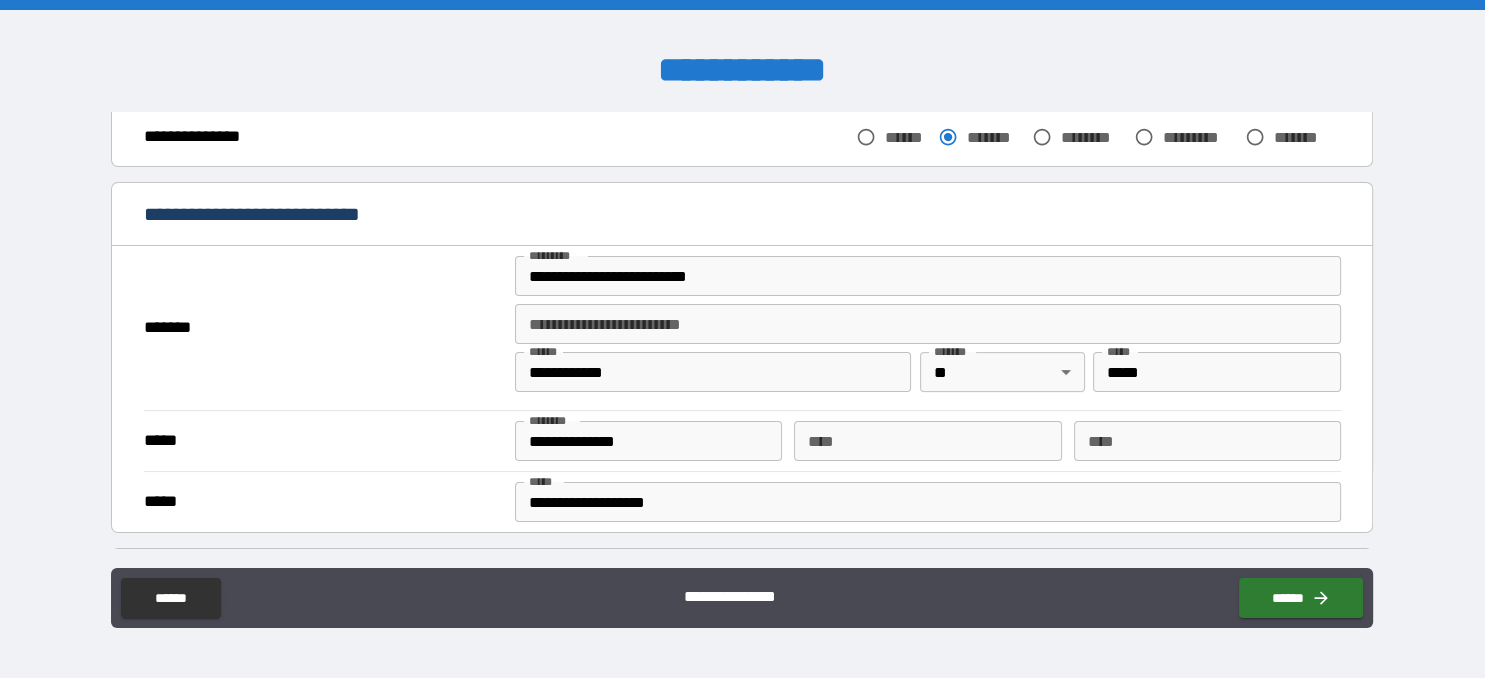 scroll, scrollTop: 335, scrollLeft: 0, axis: vertical 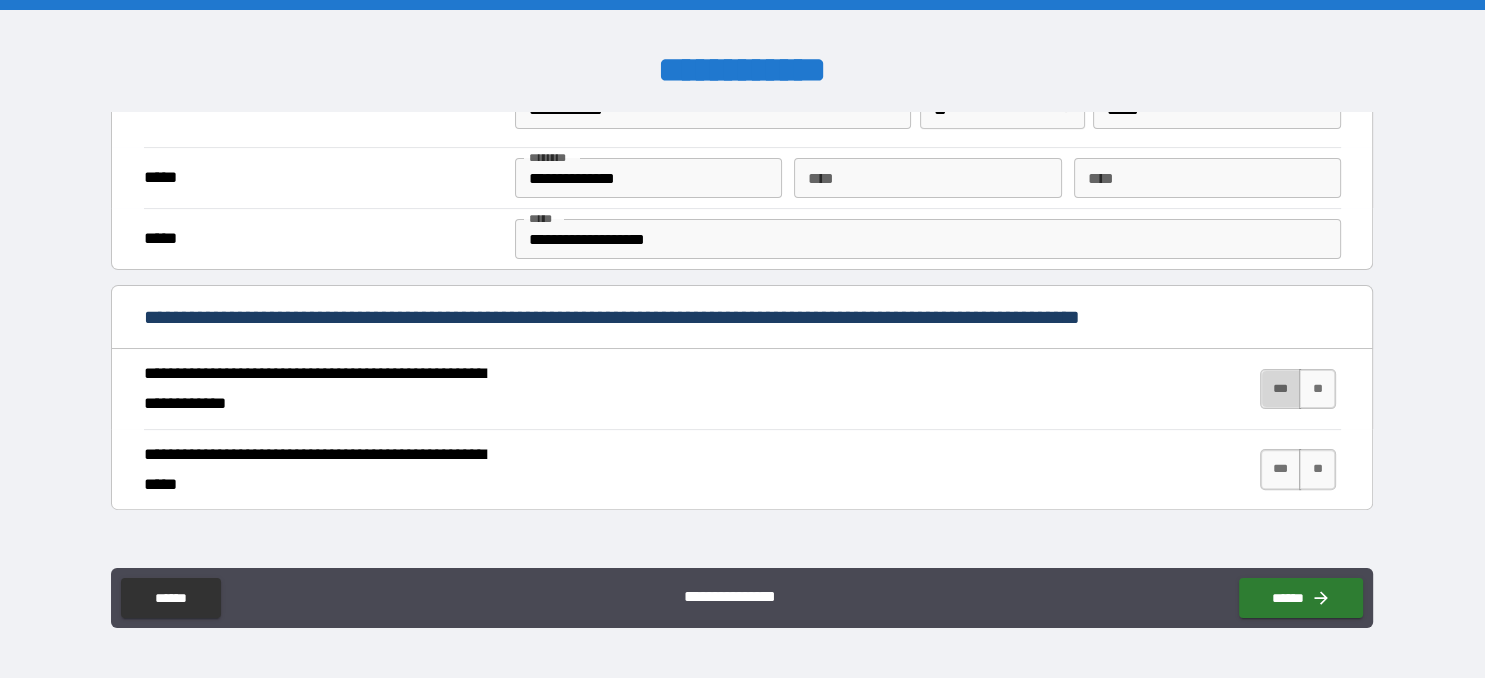 click on "***" at bounding box center (1281, 389) 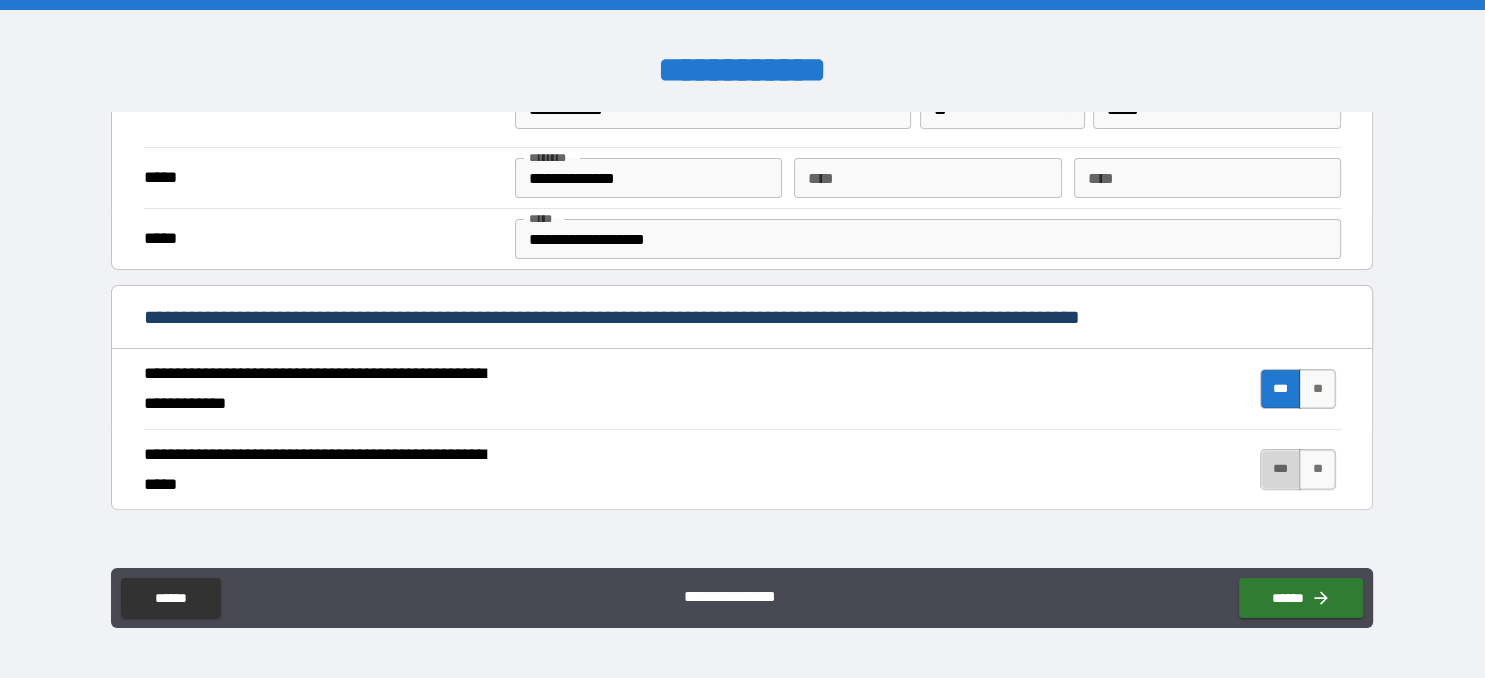 click on "***" at bounding box center [1281, 469] 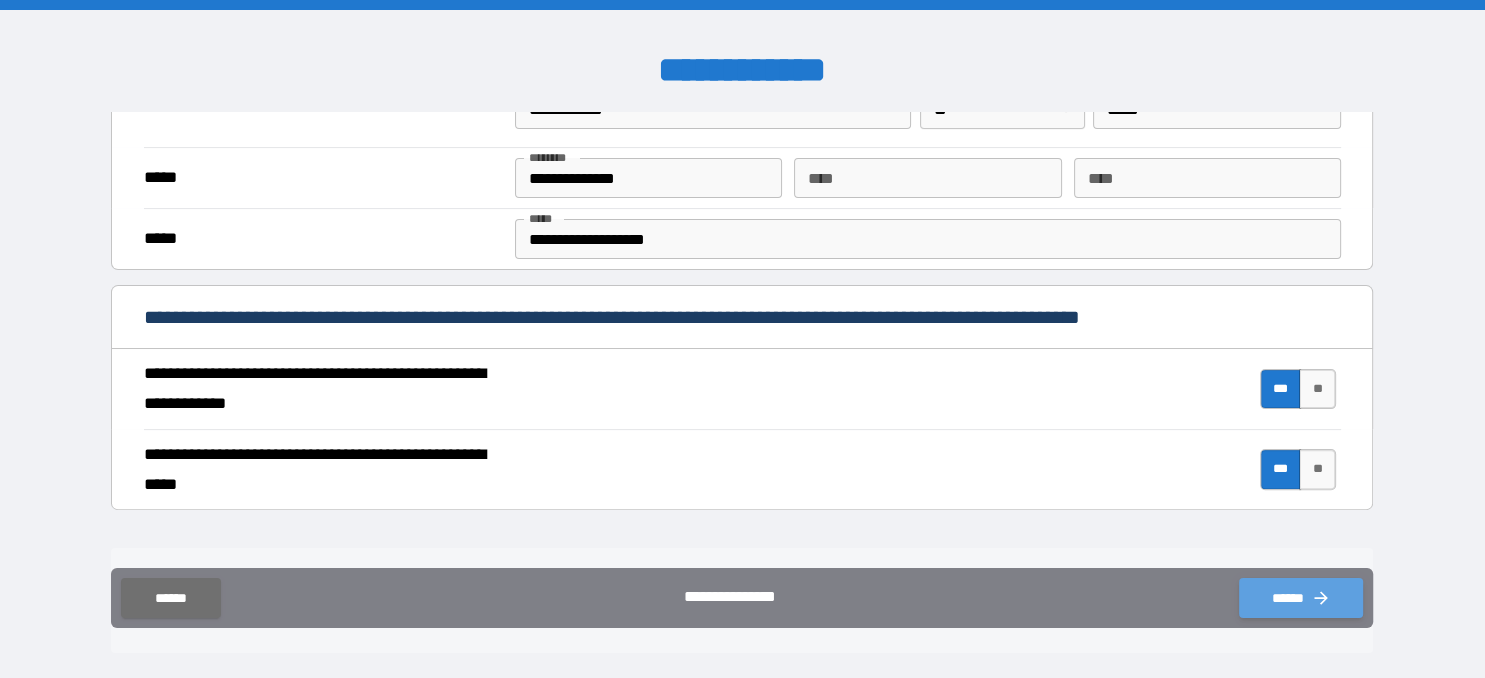 click on "******" at bounding box center [1301, 598] 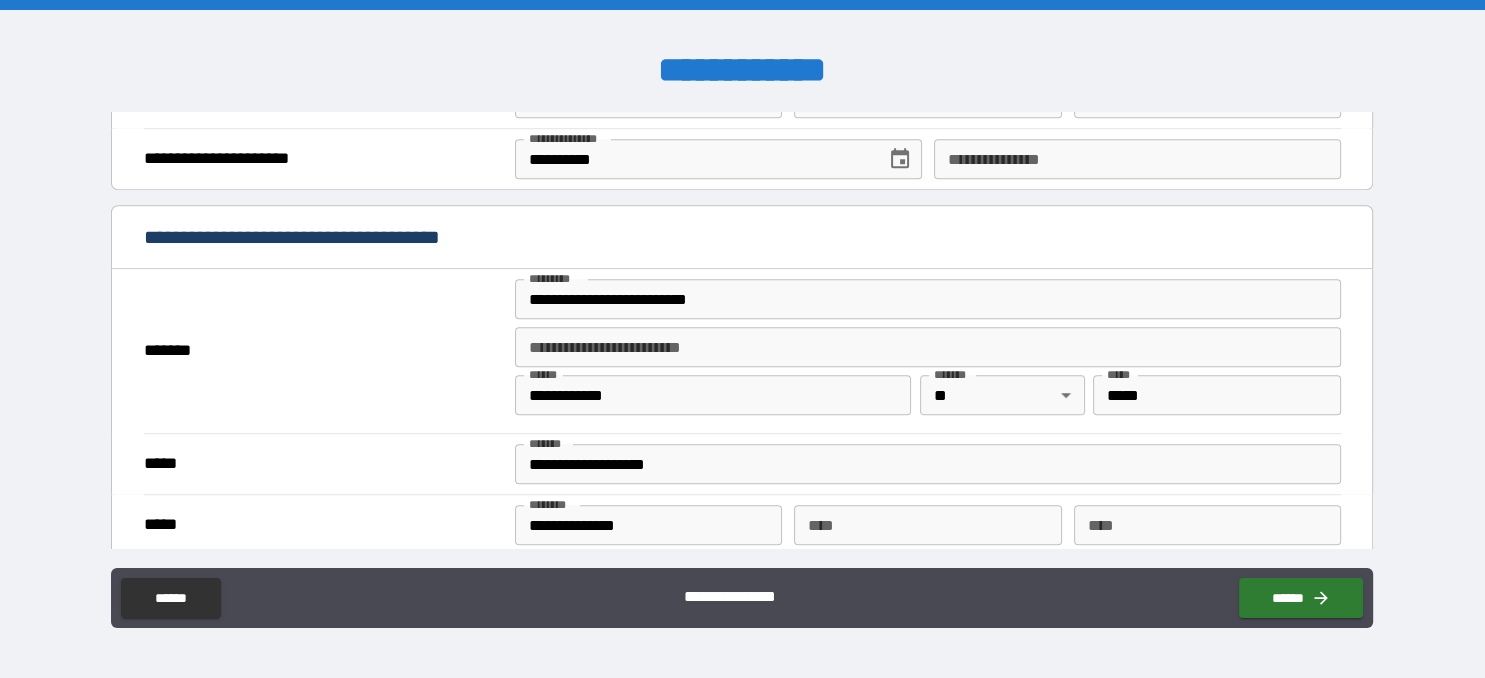 scroll, scrollTop: 1344, scrollLeft: 0, axis: vertical 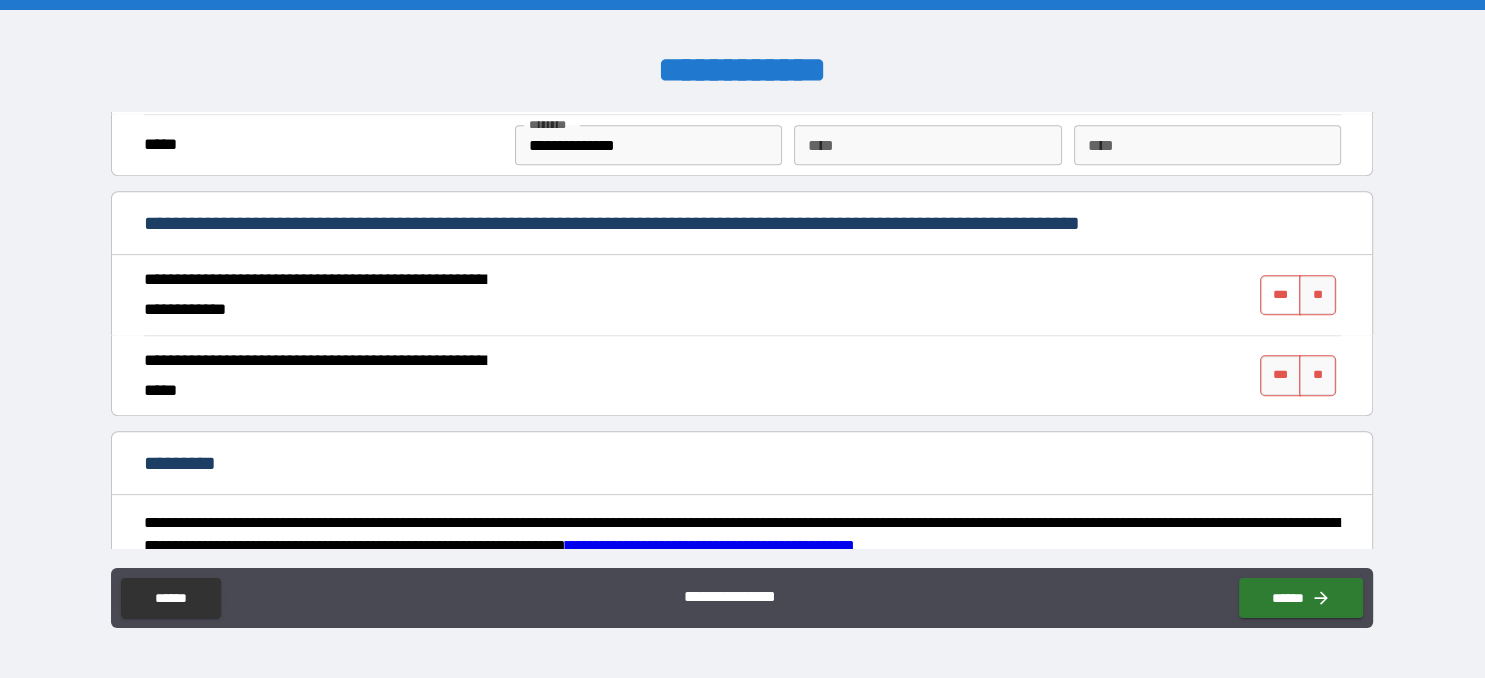 click on "***" at bounding box center [1281, 295] 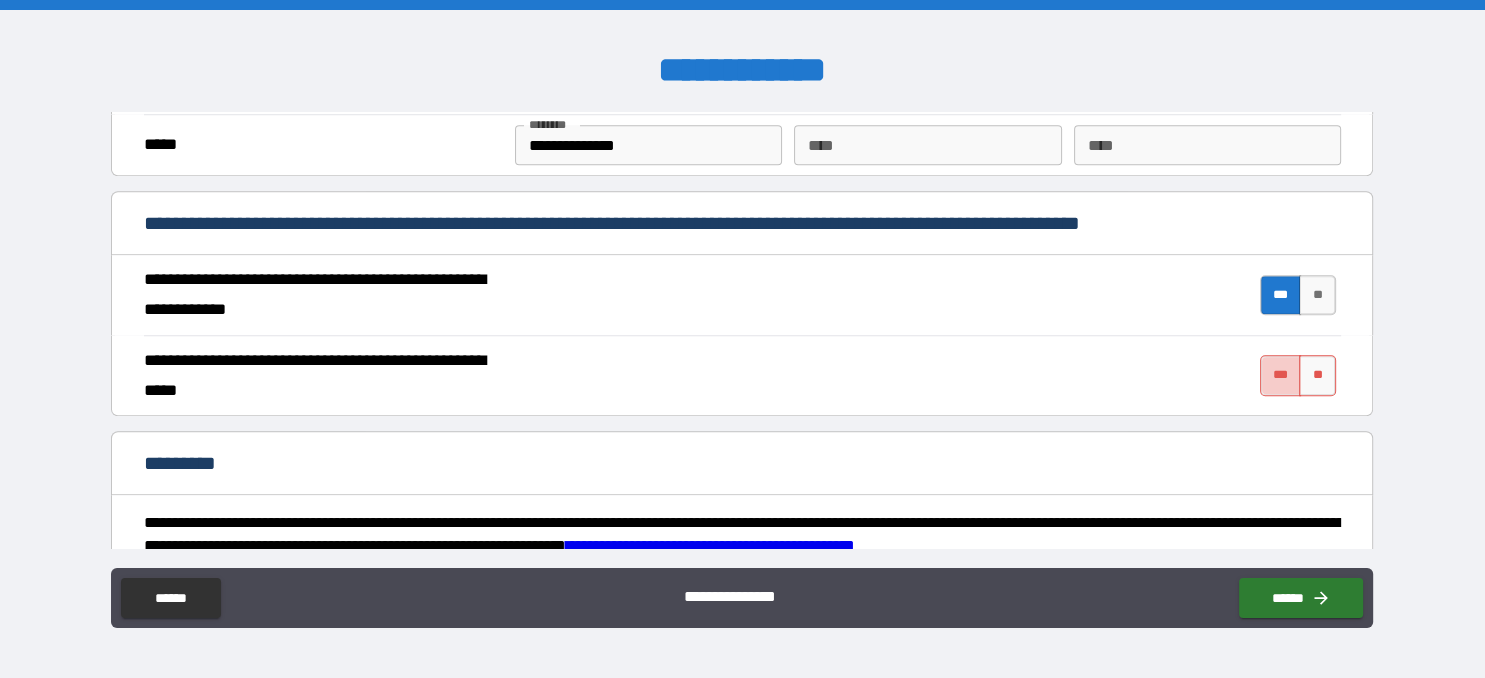 click on "***" at bounding box center [1281, 375] 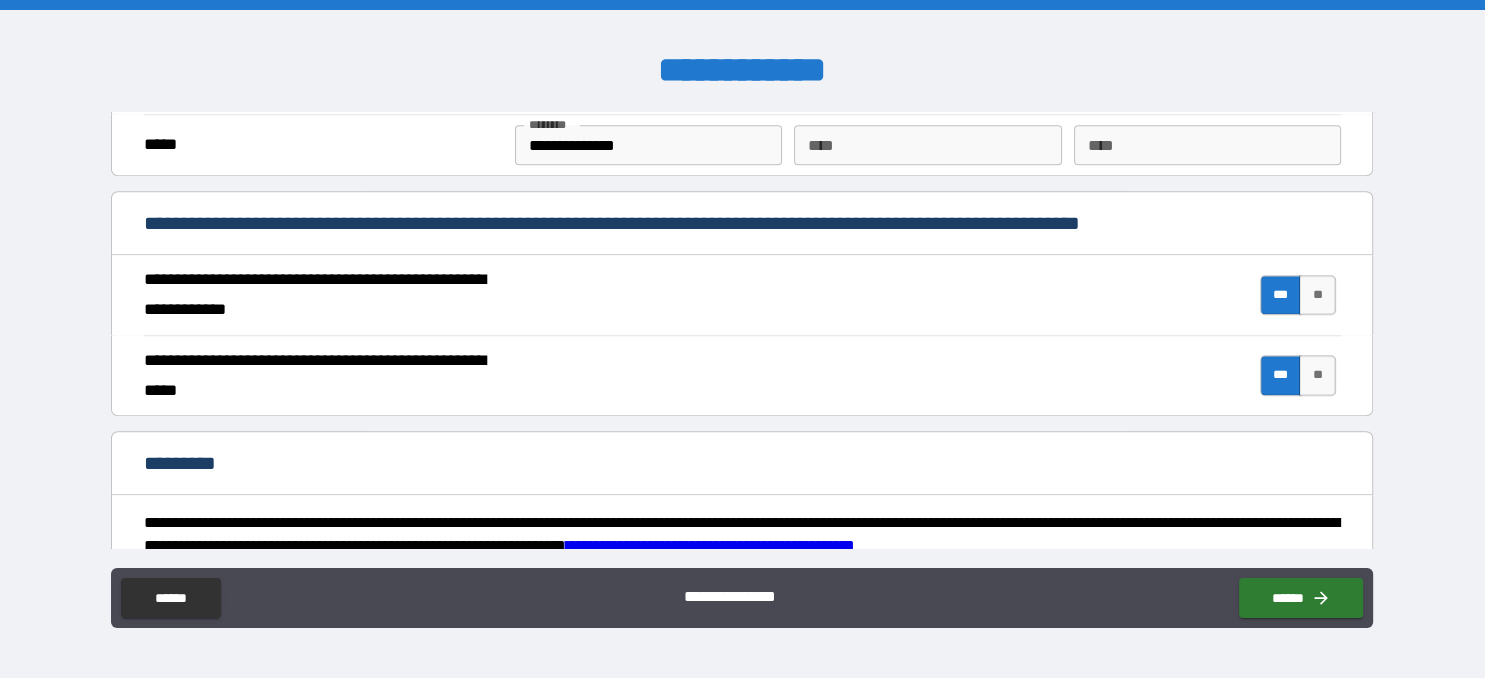 click on "**********" at bounding box center [710, 545] 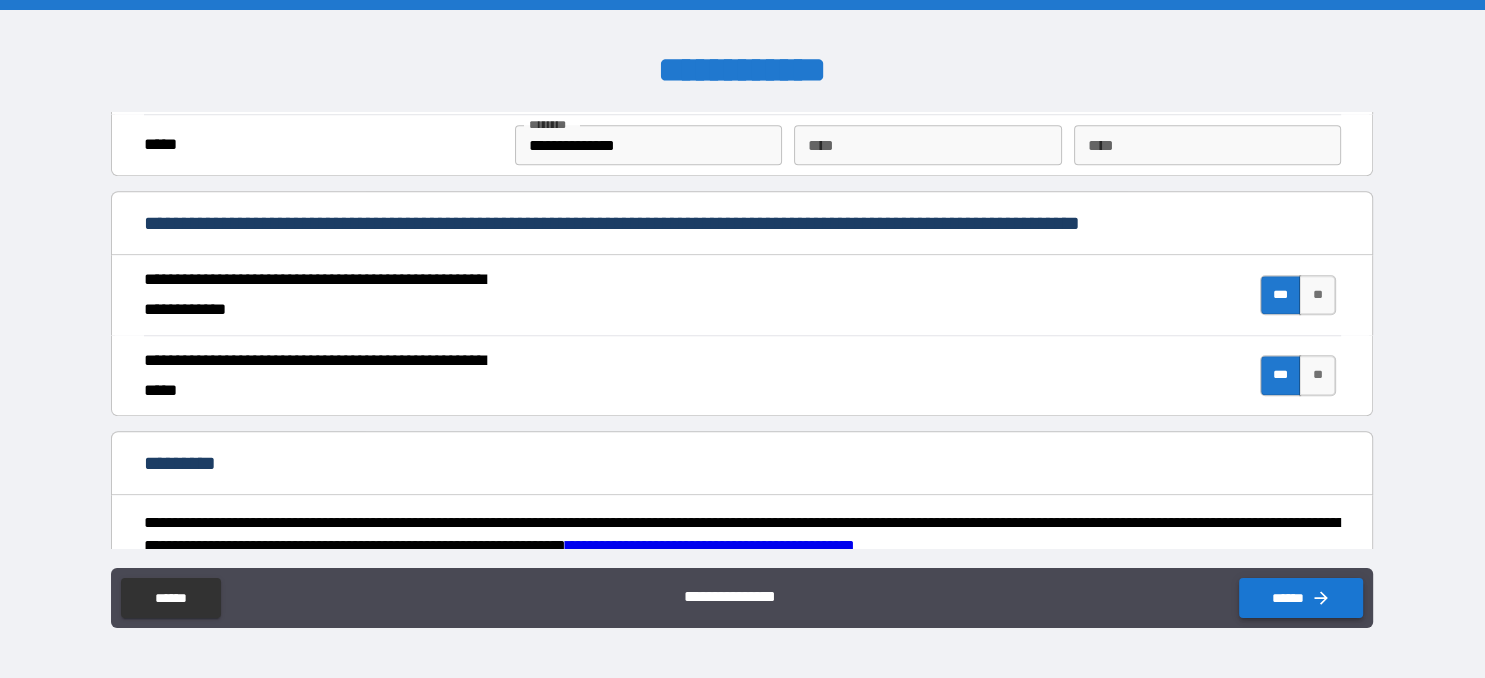 click on "******" at bounding box center [1301, 598] 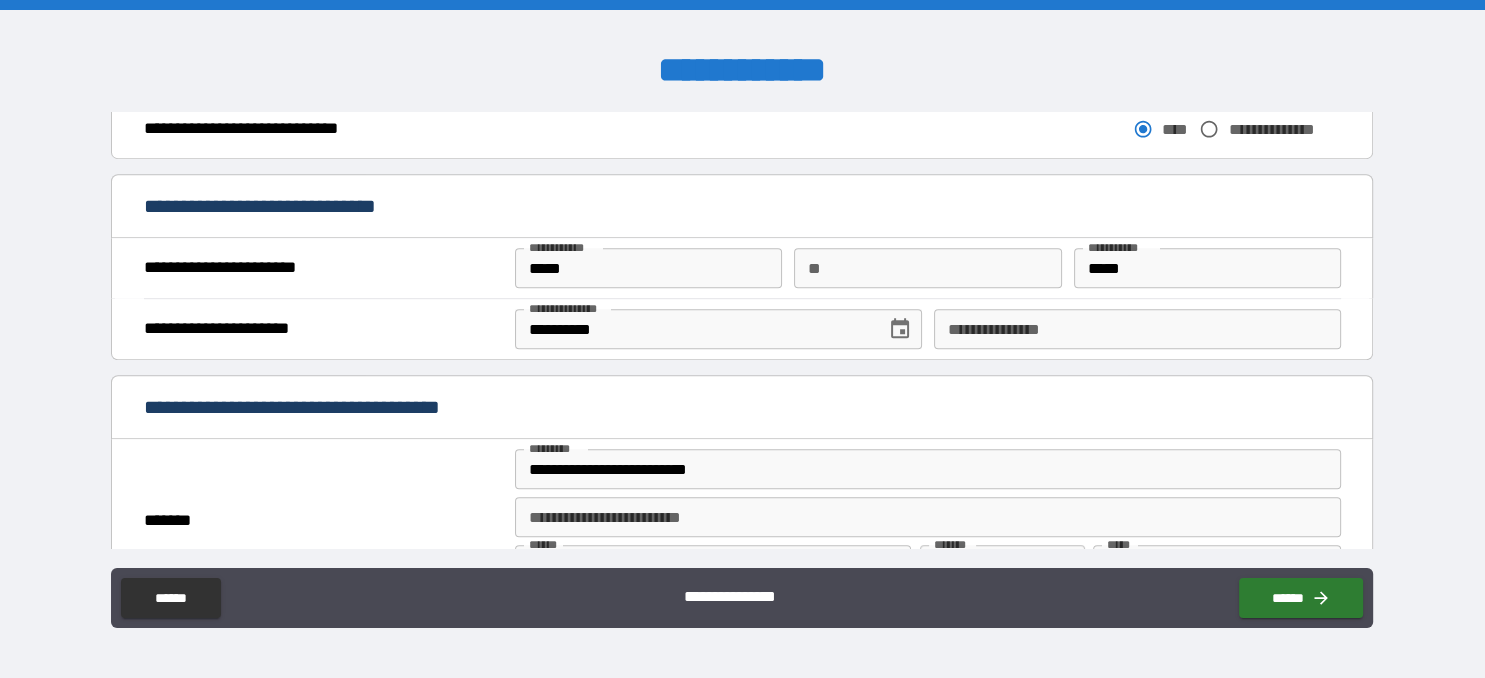 scroll, scrollTop: 1152, scrollLeft: 0, axis: vertical 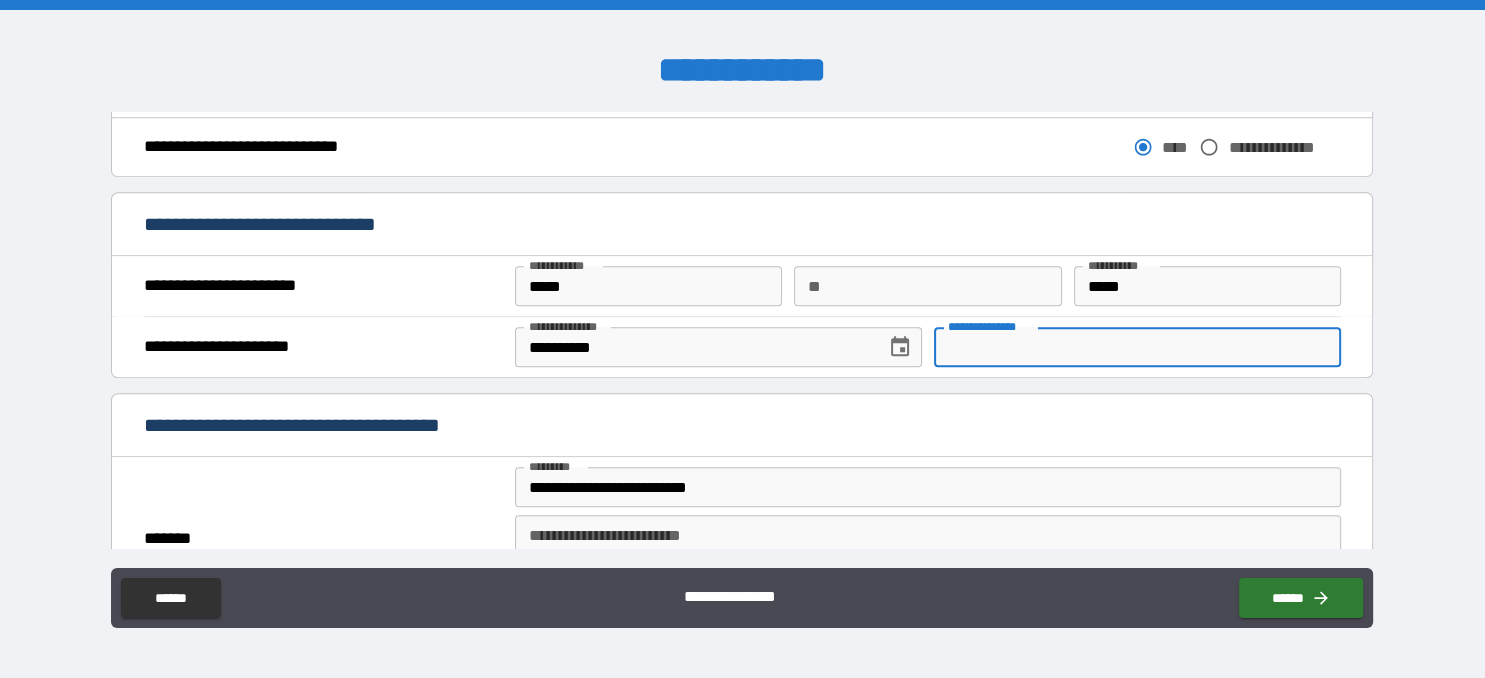 click on "**********" at bounding box center [1137, 347] 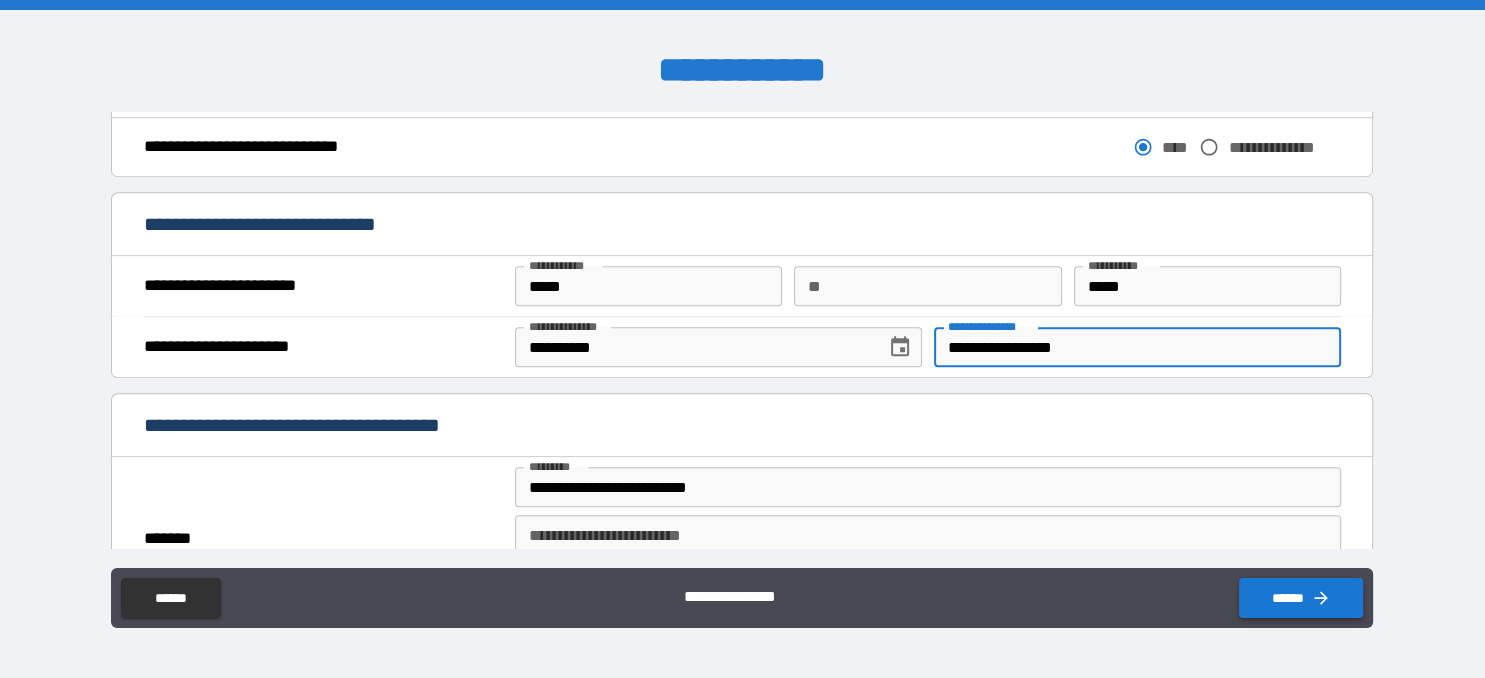 type on "**********" 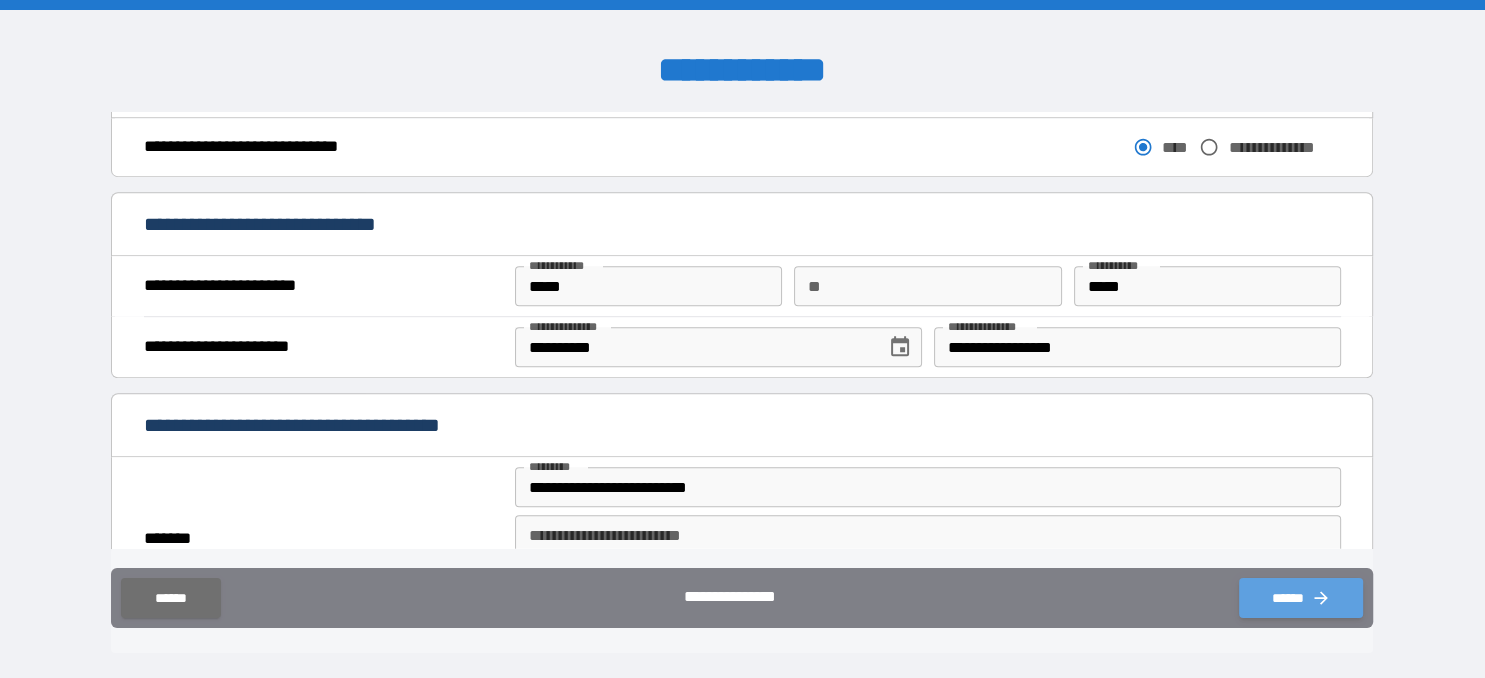 click on "******" at bounding box center (1301, 598) 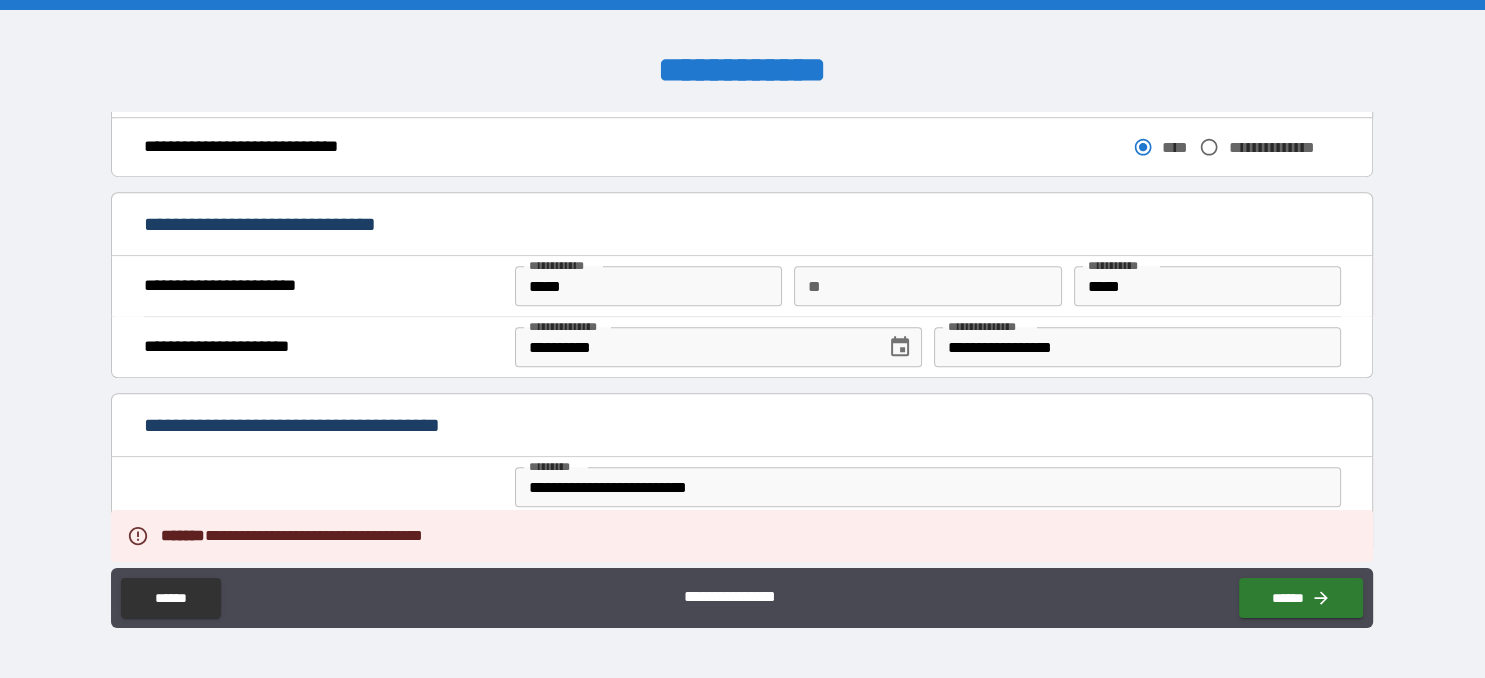 click on "**********" at bounding box center (928, 535) 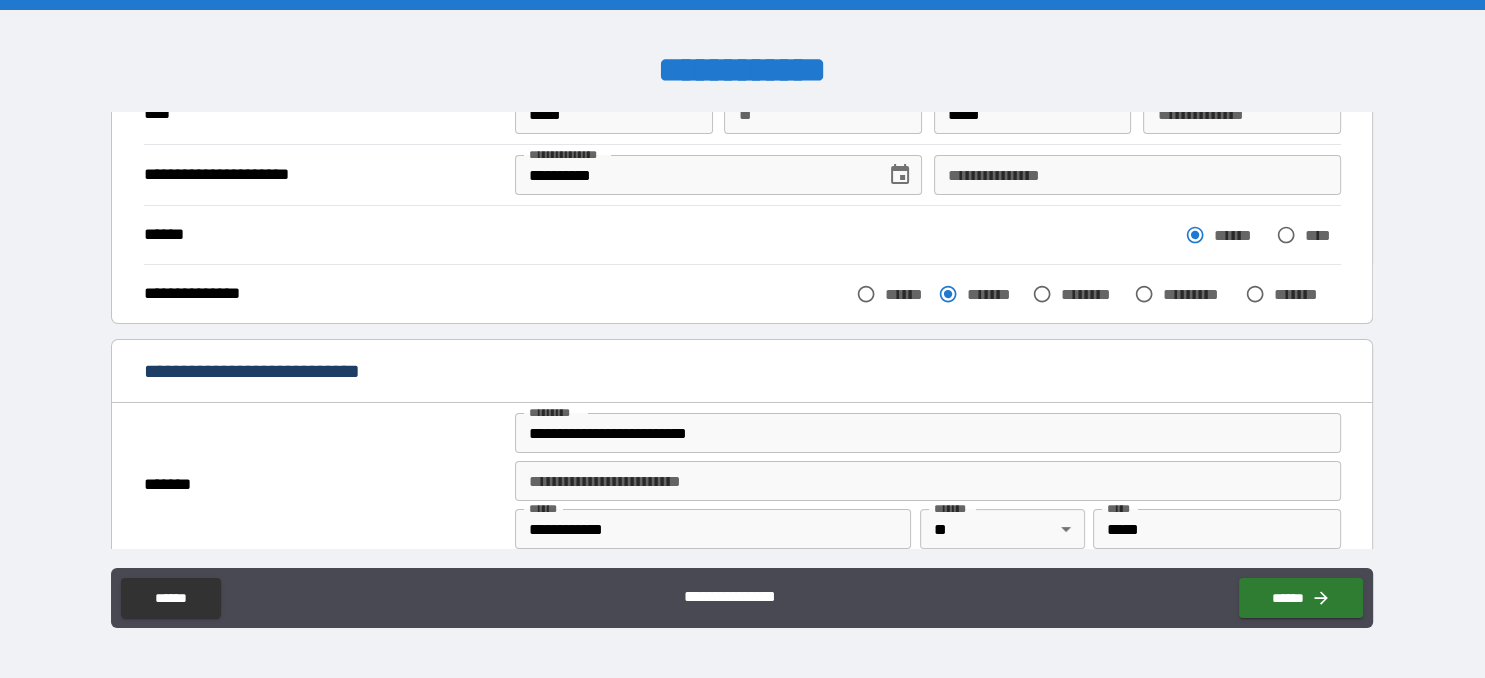 scroll, scrollTop: 152, scrollLeft: 0, axis: vertical 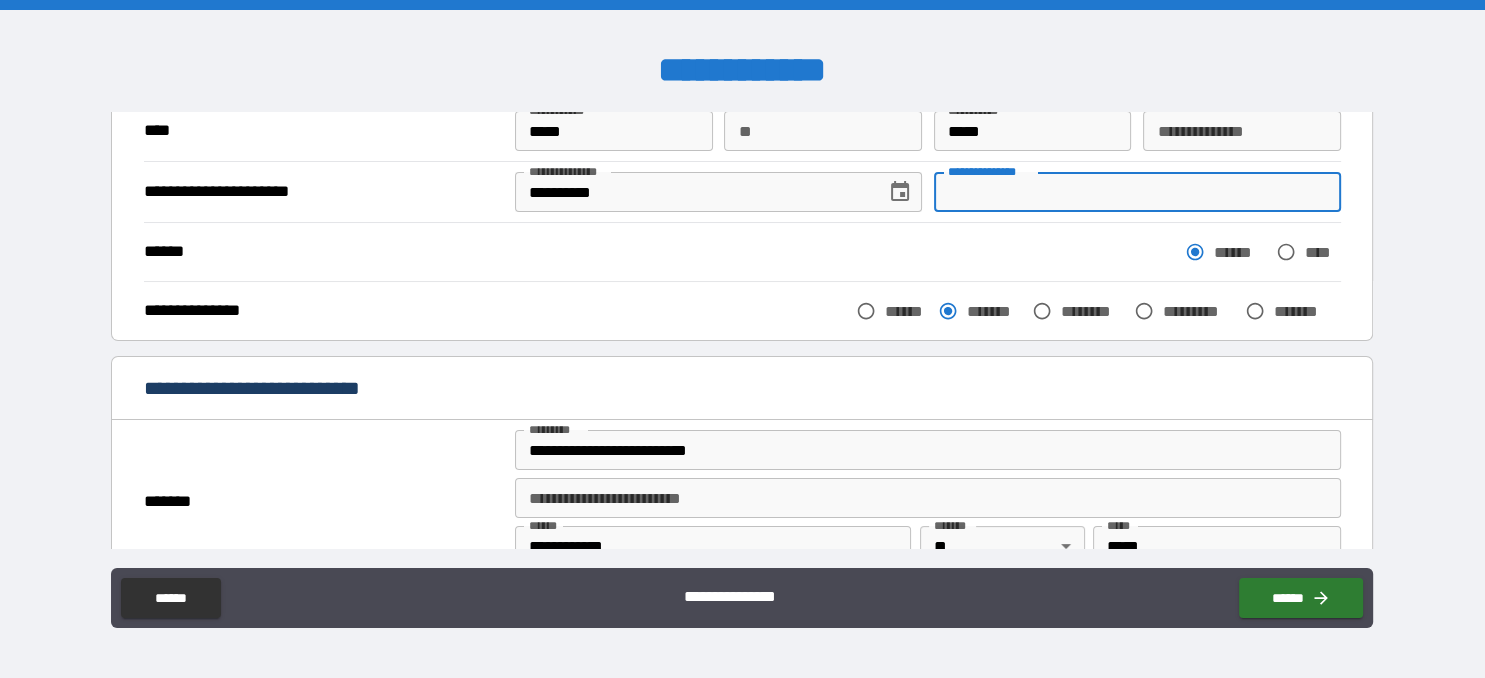 click on "**********" at bounding box center [1137, 192] 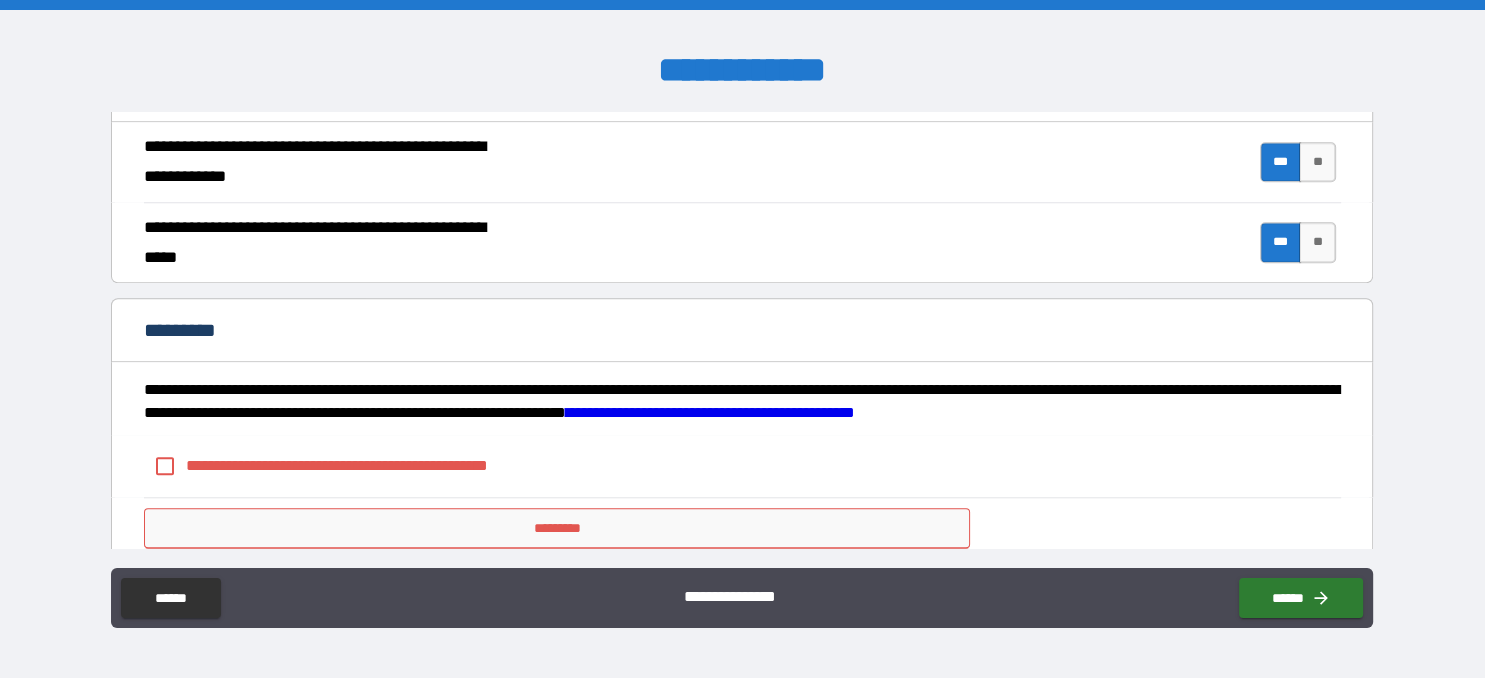 scroll, scrollTop: 1916, scrollLeft: 0, axis: vertical 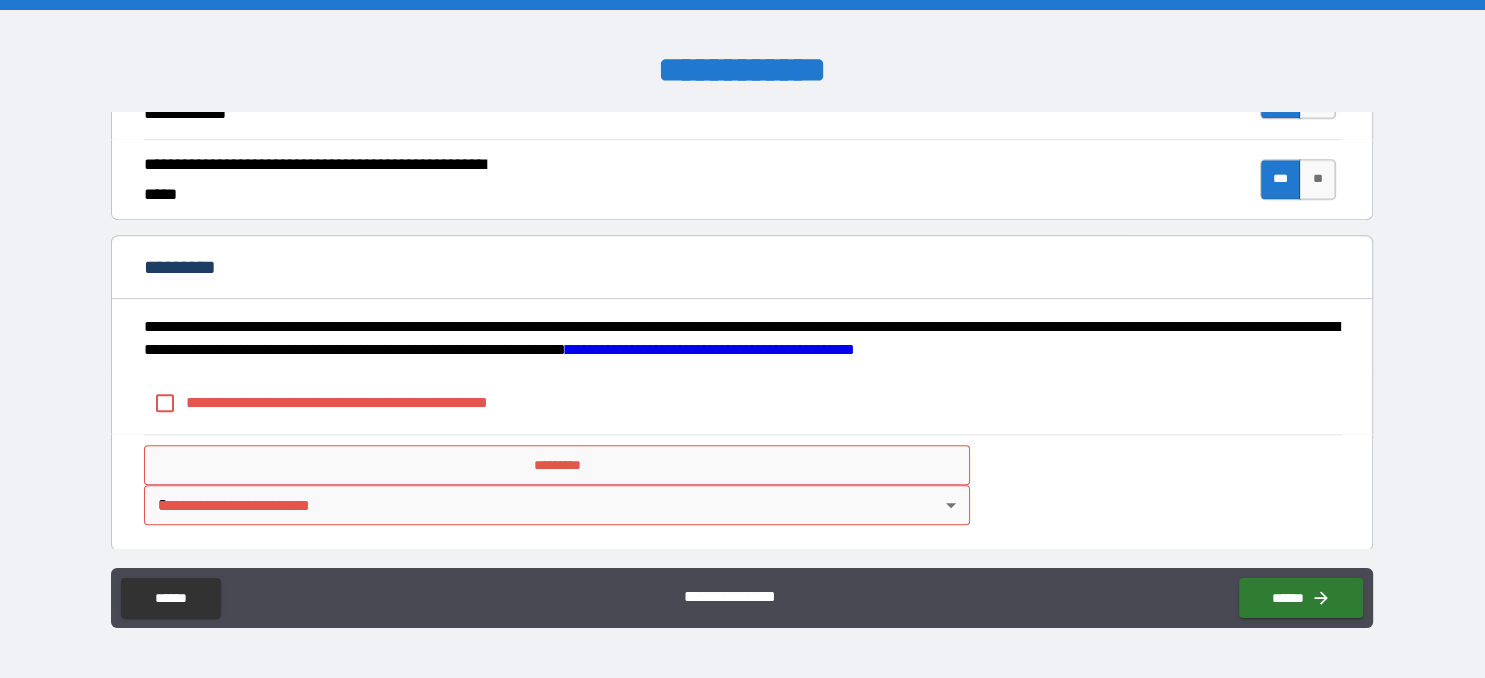 type on "**********" 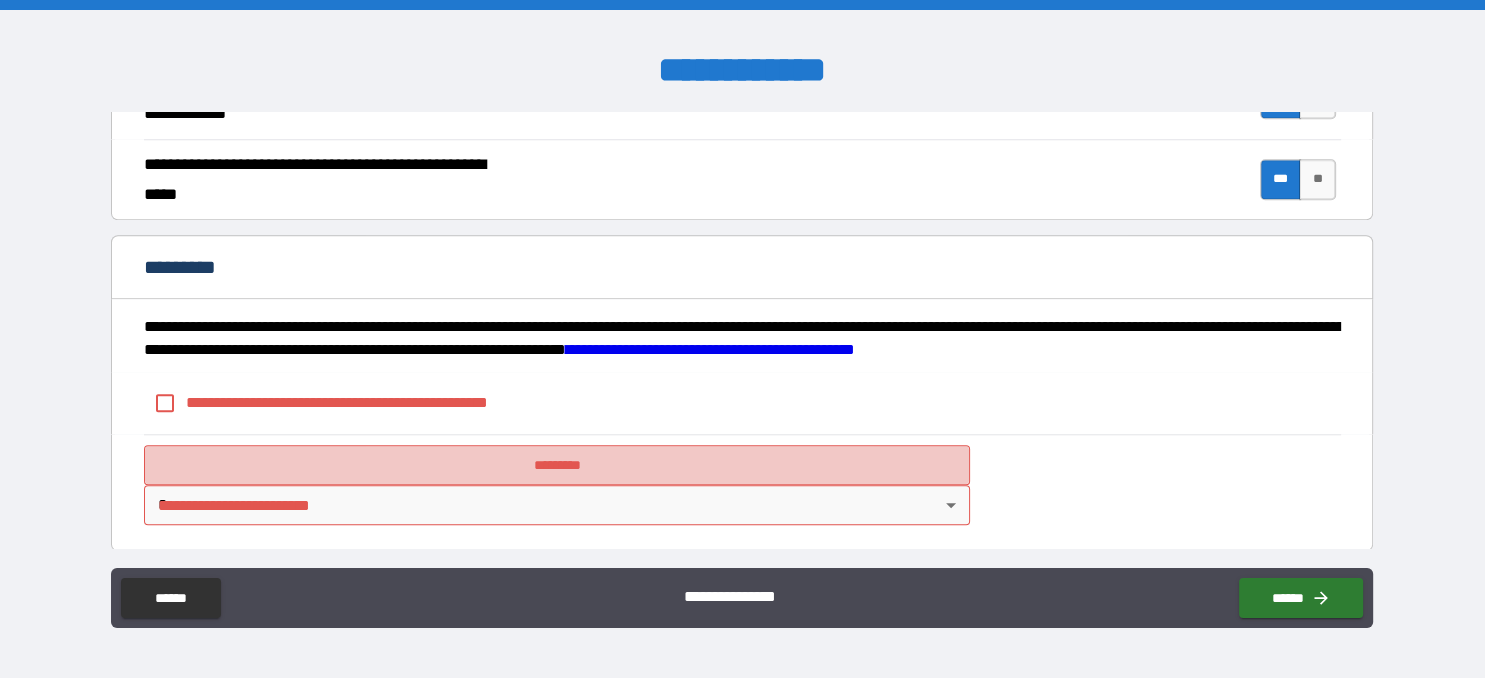 click on "*********" at bounding box center (557, 465) 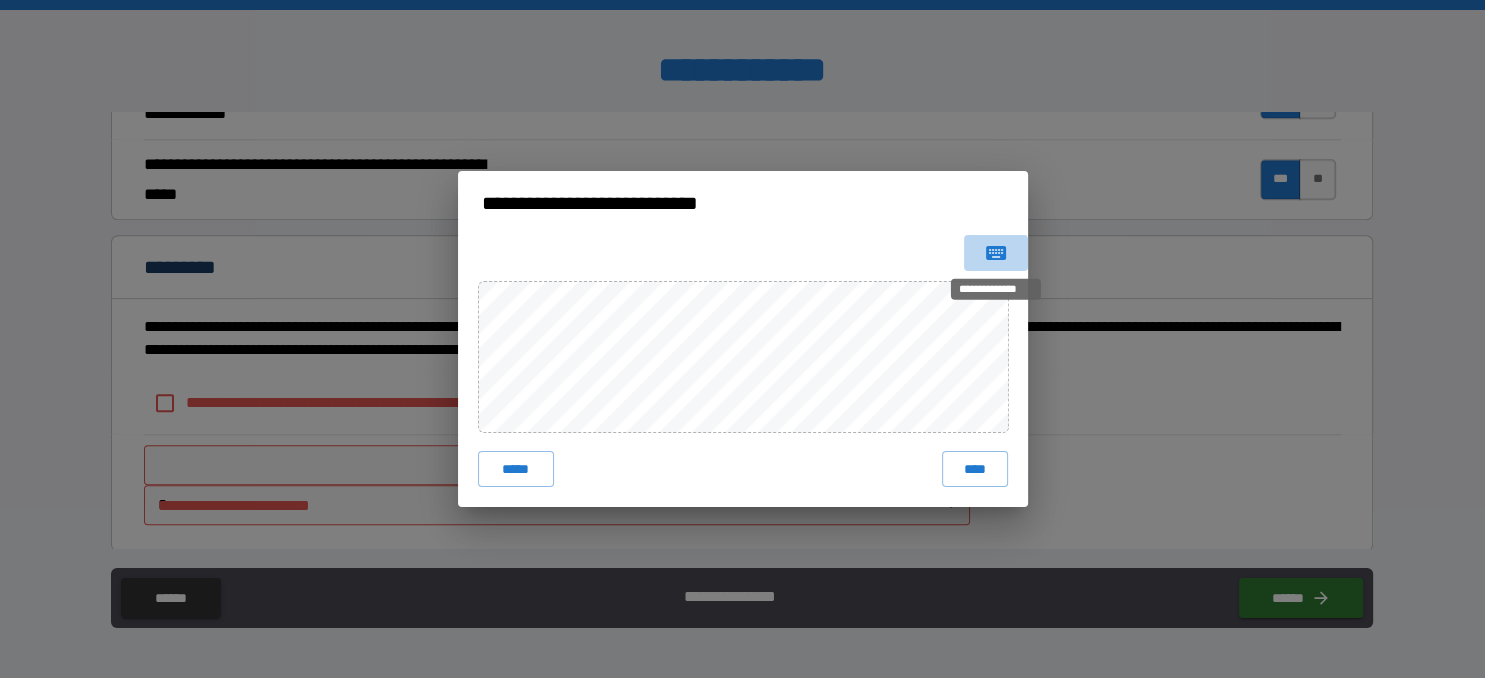 click 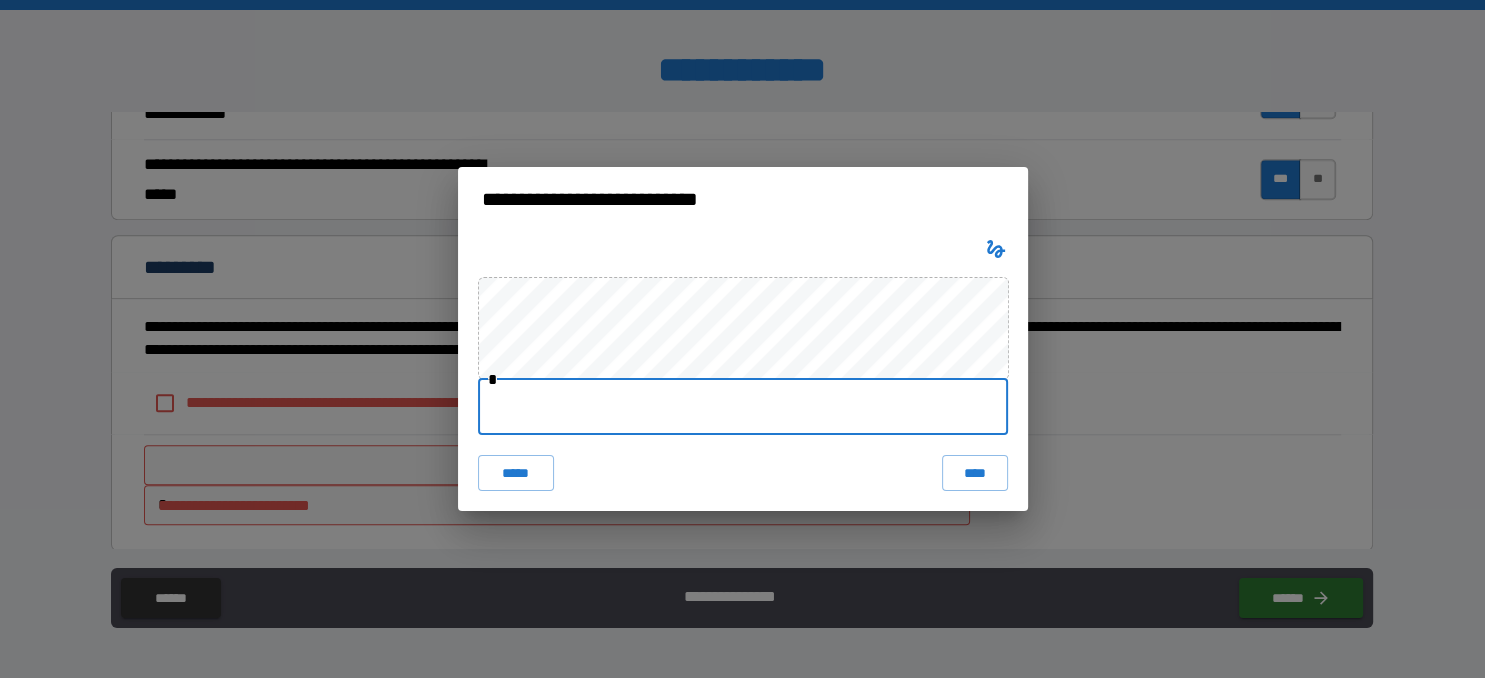 click at bounding box center [743, 407] 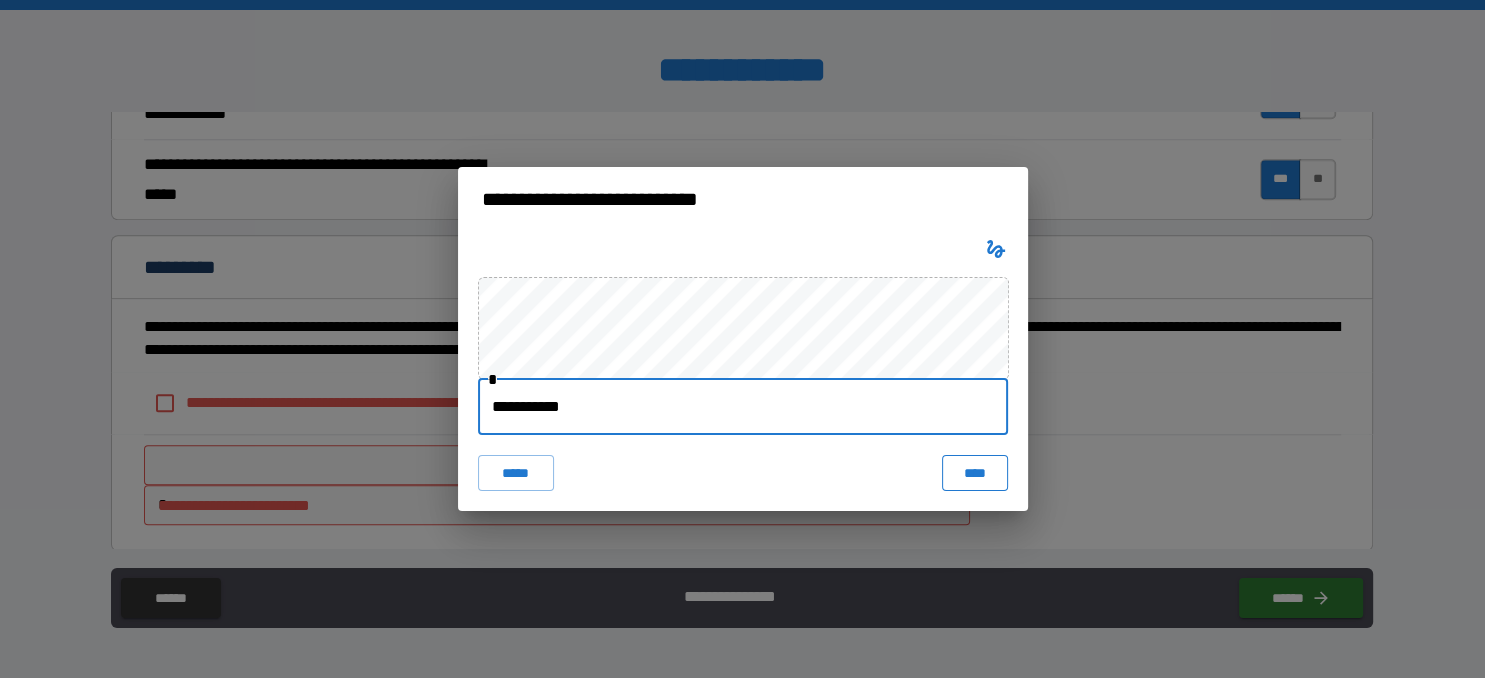 type on "**********" 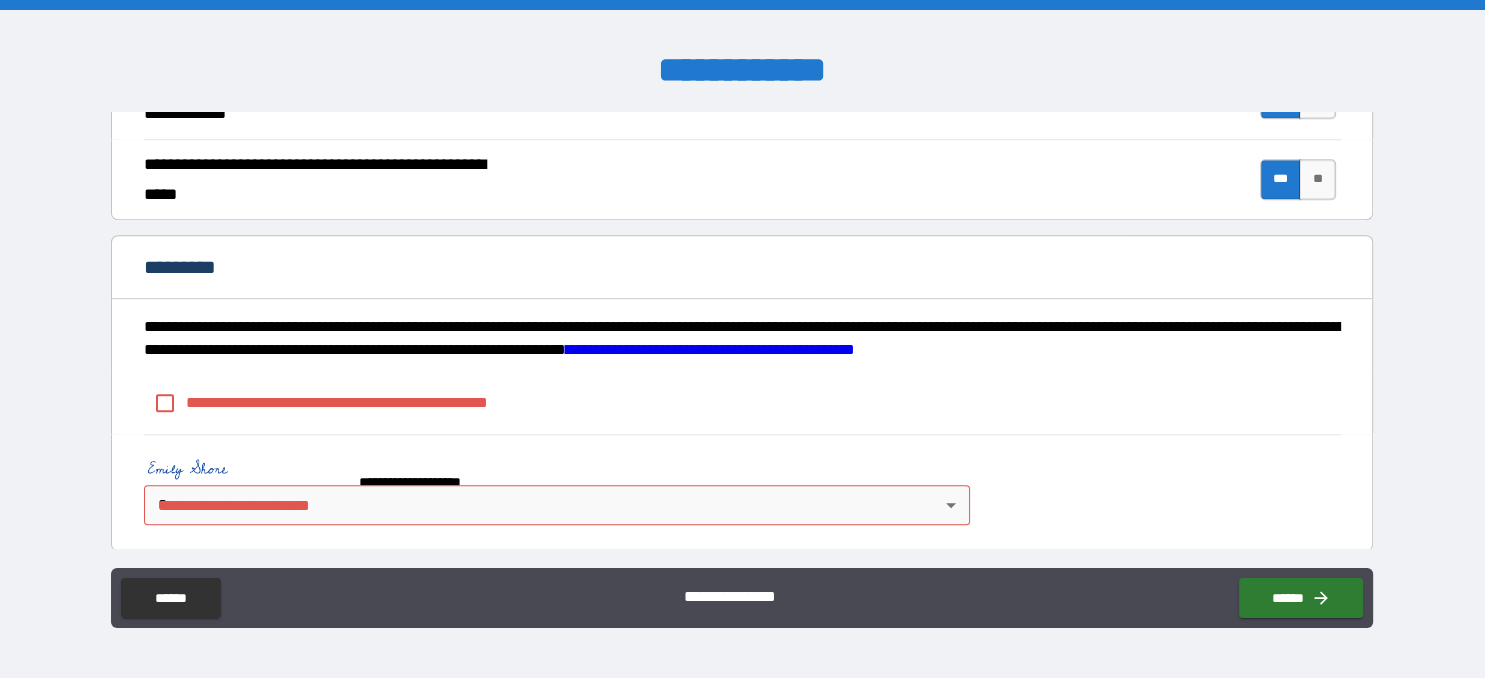 scroll, scrollTop: 1907, scrollLeft: 0, axis: vertical 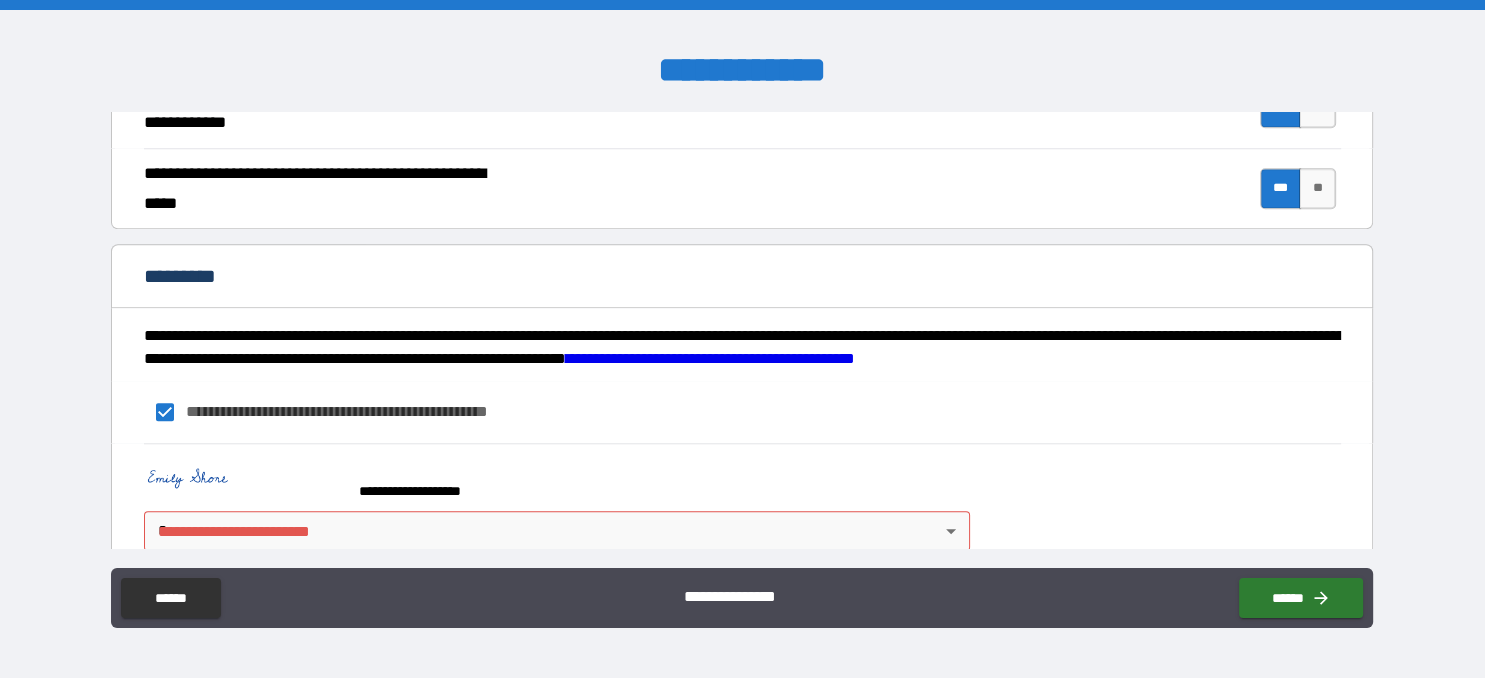 click on "**********" at bounding box center [742, 339] 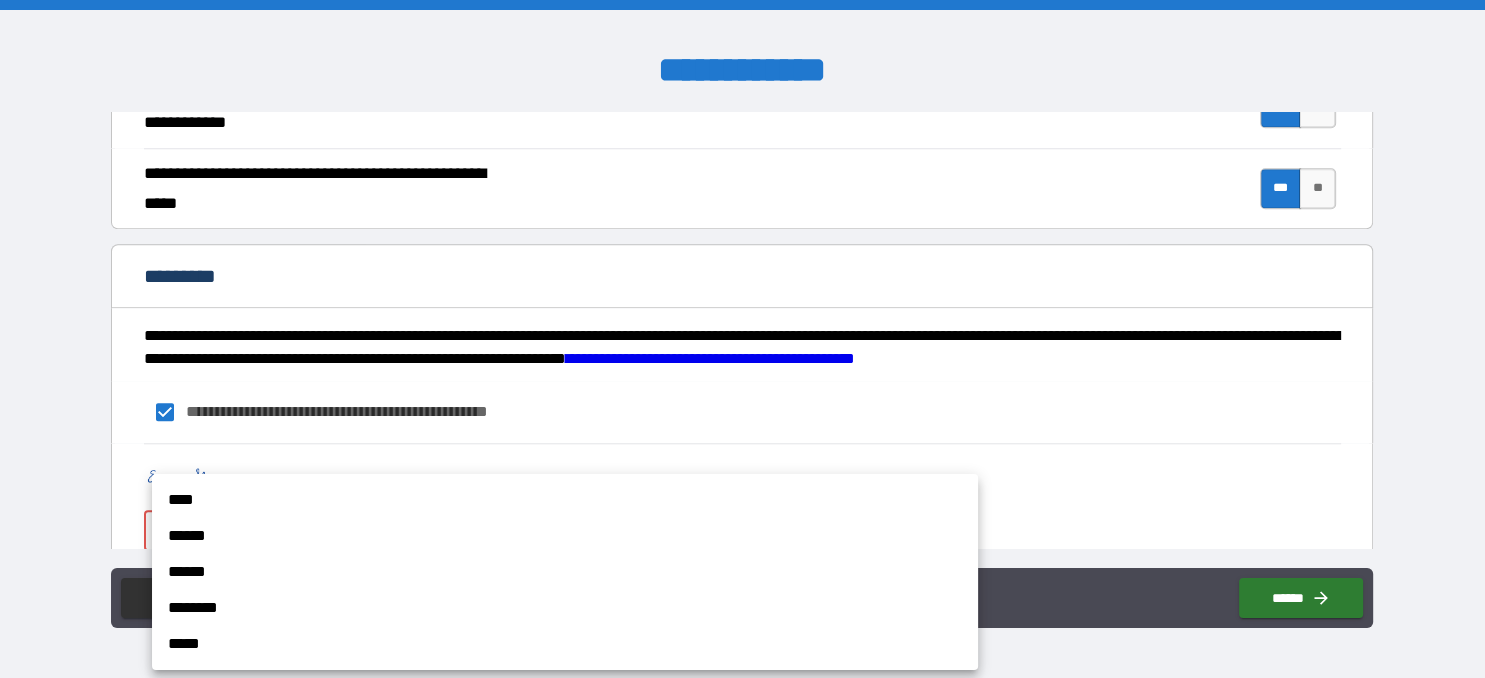 click on "****" at bounding box center (565, 500) 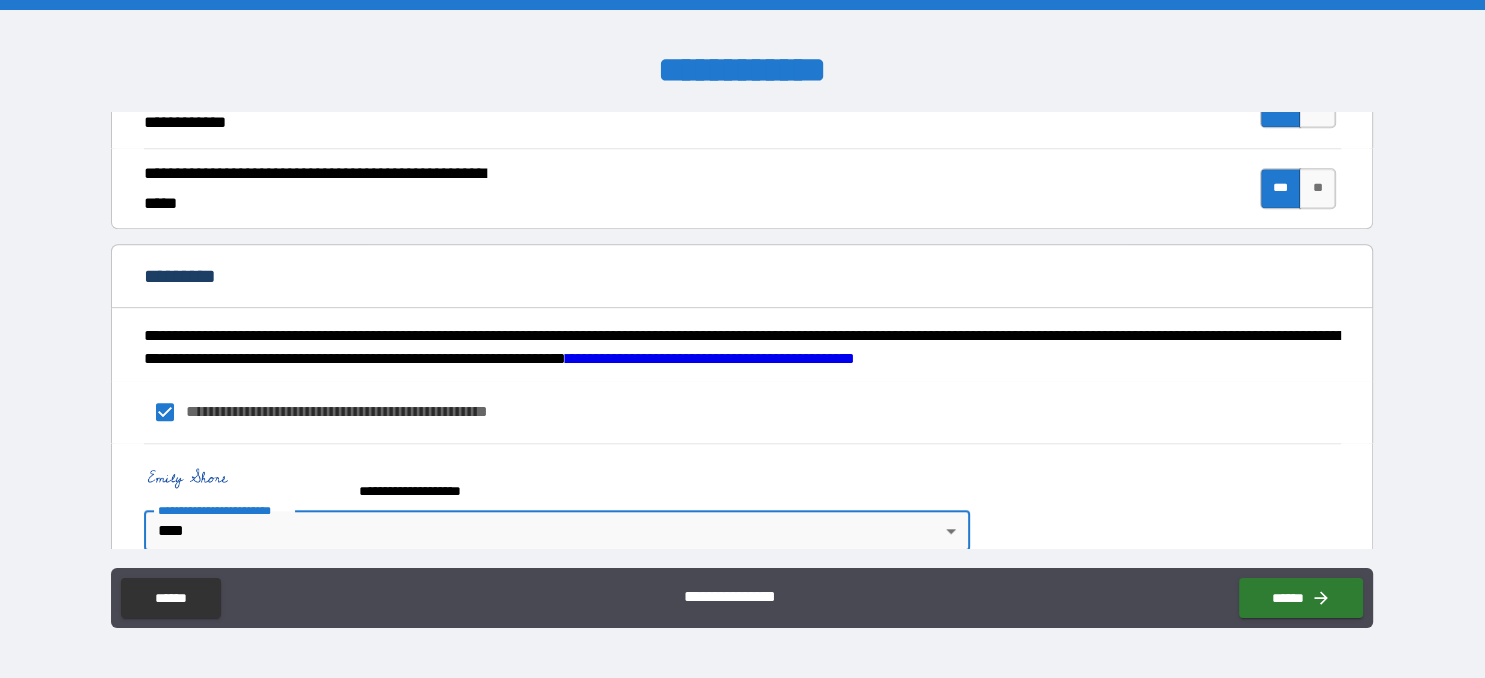 type on "*" 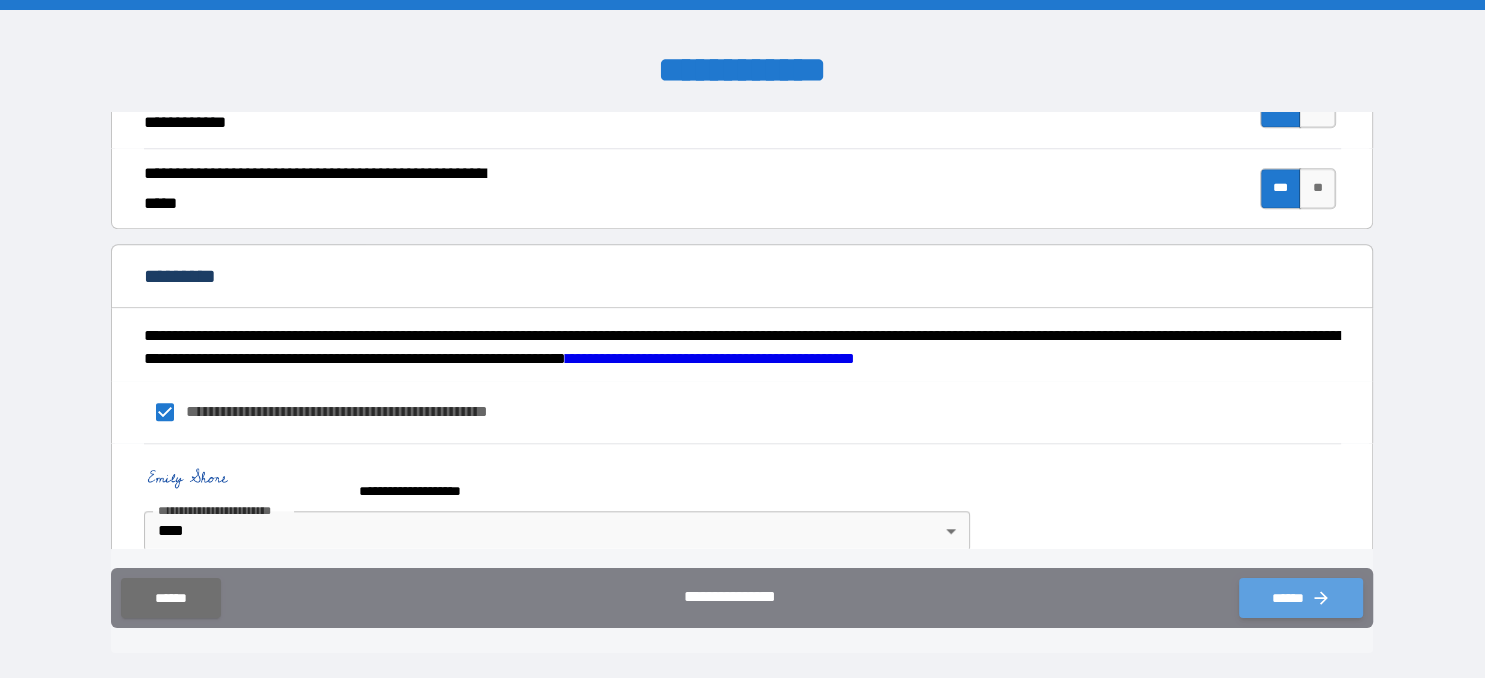 click on "******" at bounding box center (1301, 598) 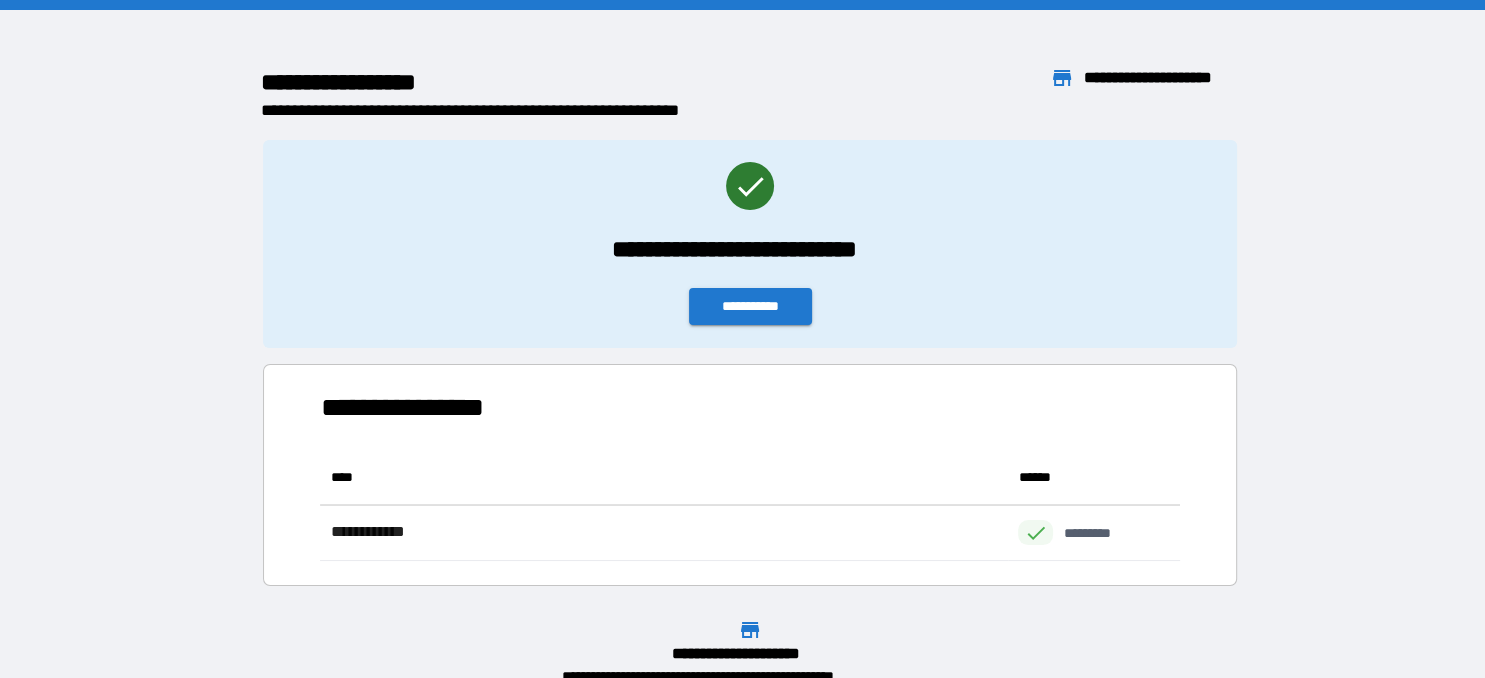 scroll, scrollTop: 1, scrollLeft: 0, axis: vertical 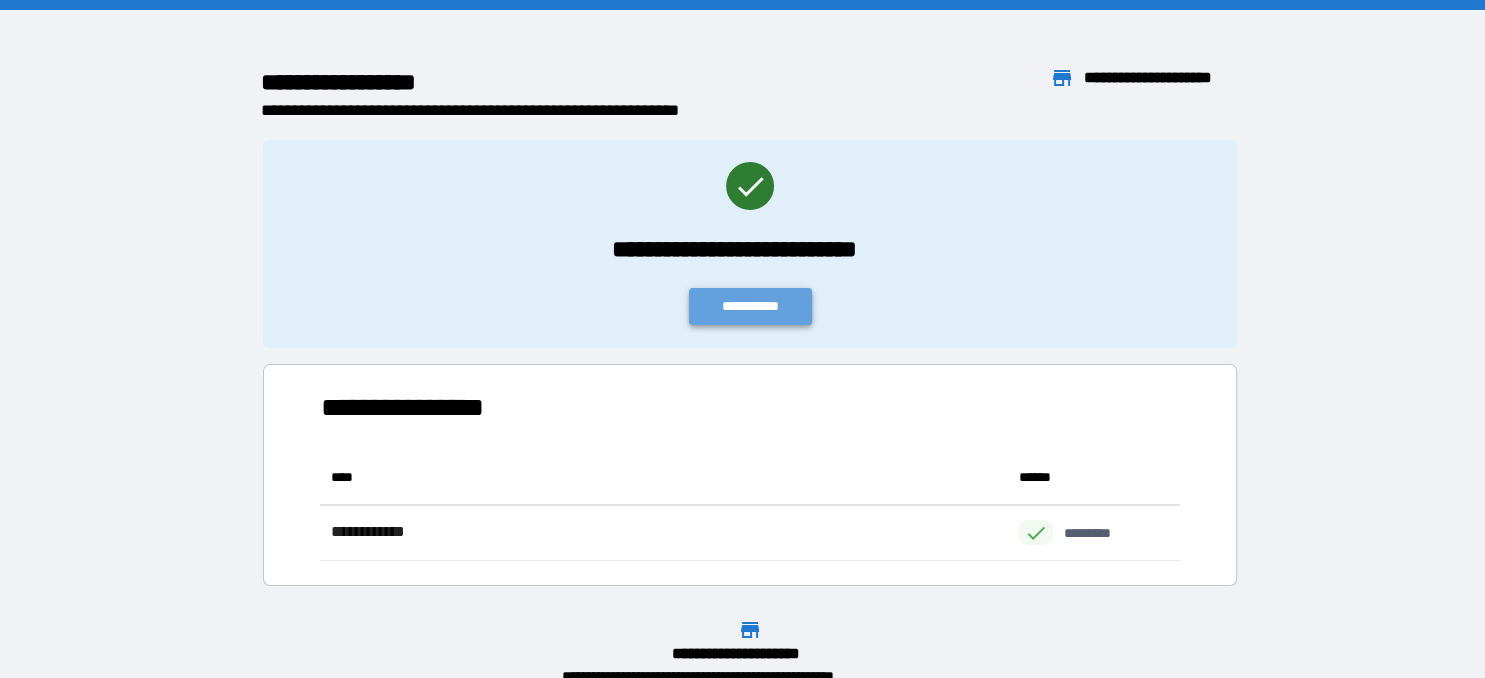click on "**********" at bounding box center (751, 306) 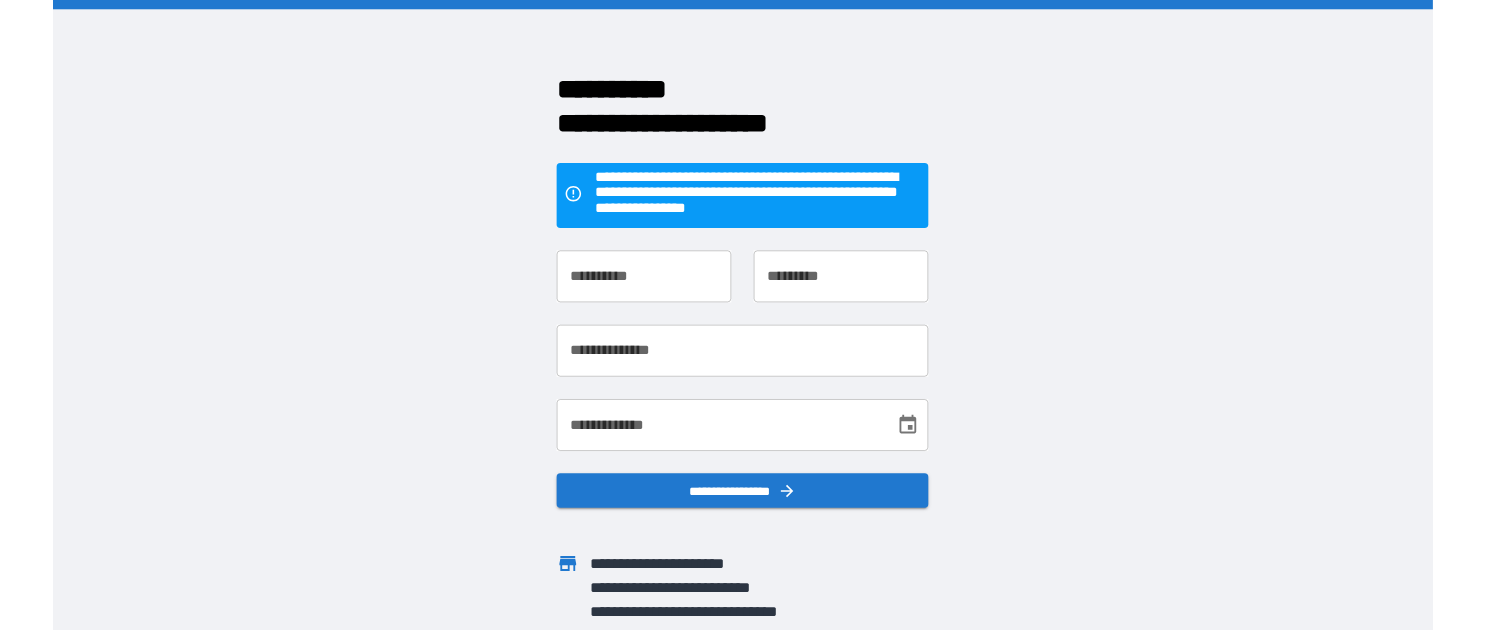 scroll, scrollTop: 0, scrollLeft: 0, axis: both 